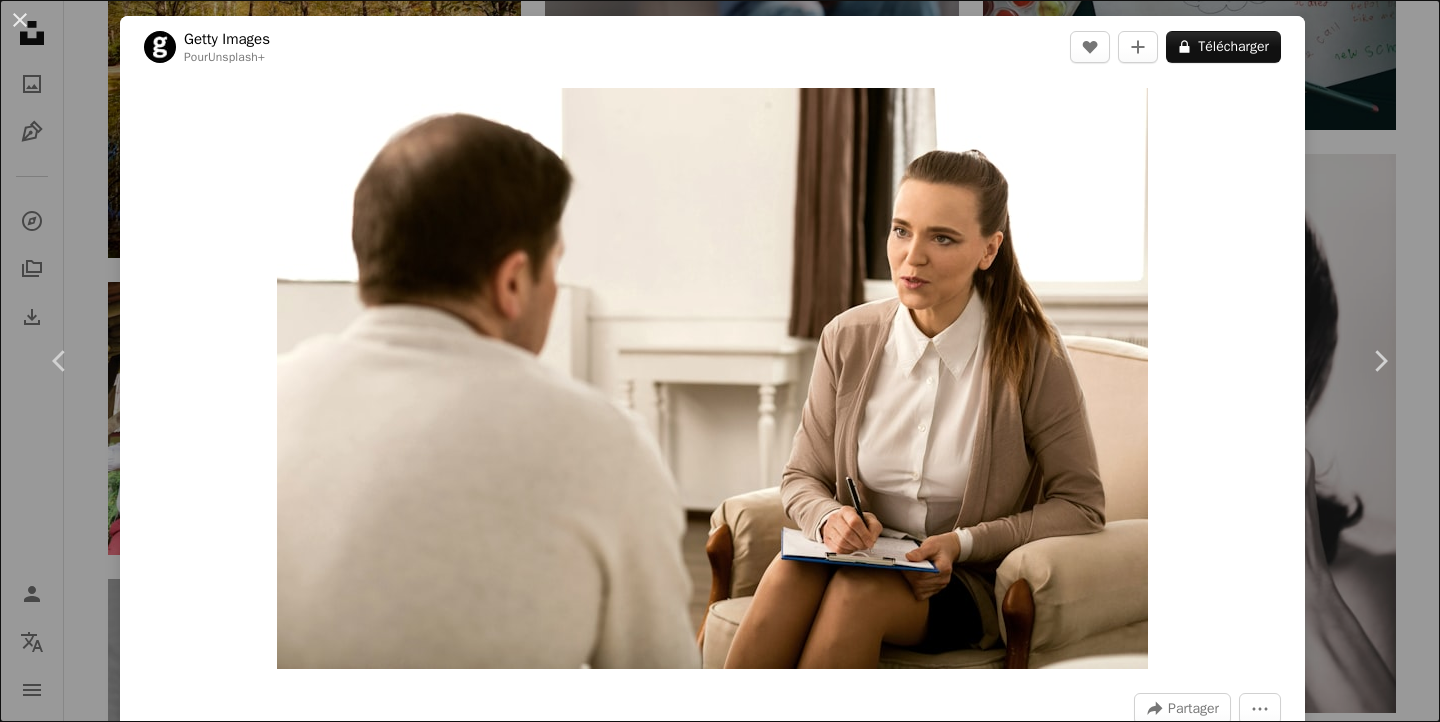 scroll, scrollTop: 12300, scrollLeft: 0, axis: vertical 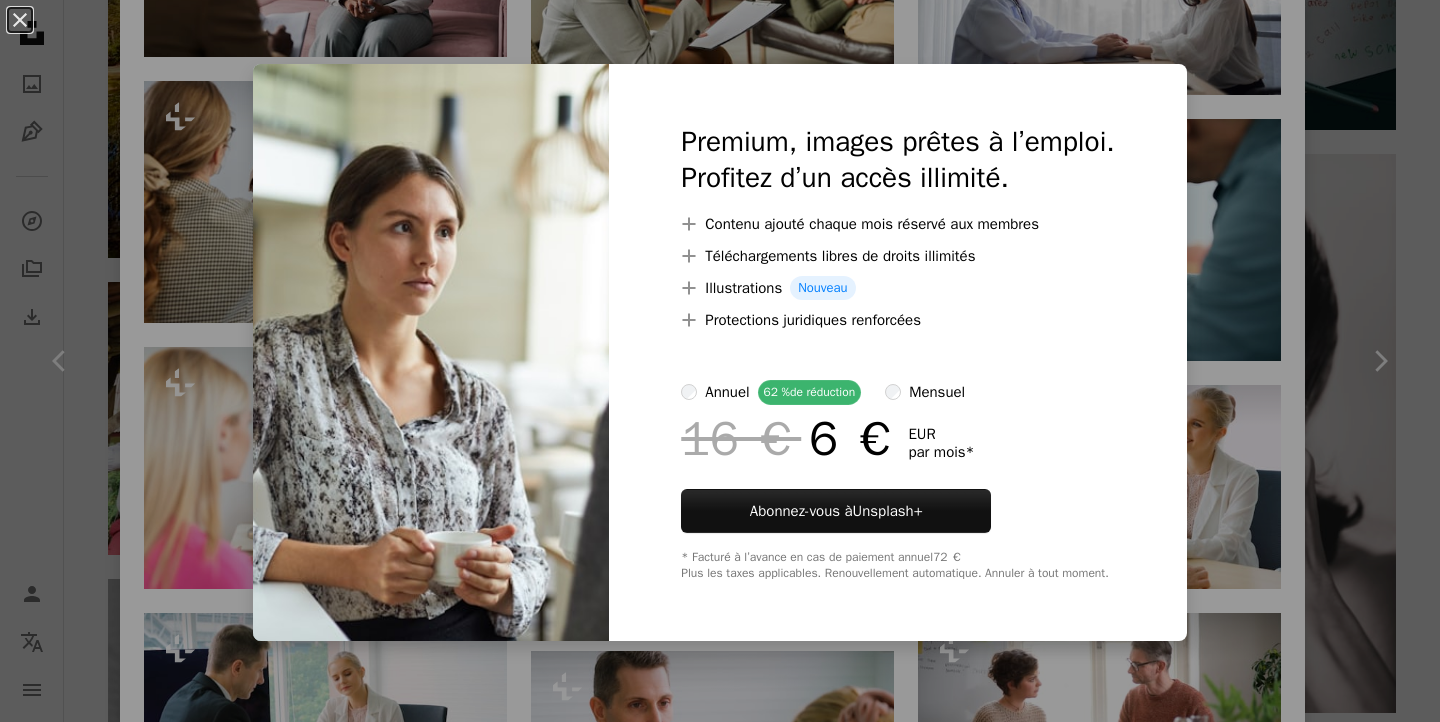 click on "Premium, images prêtes à l’emploi. Profitez d’un accès illimité." at bounding box center [897, 160] 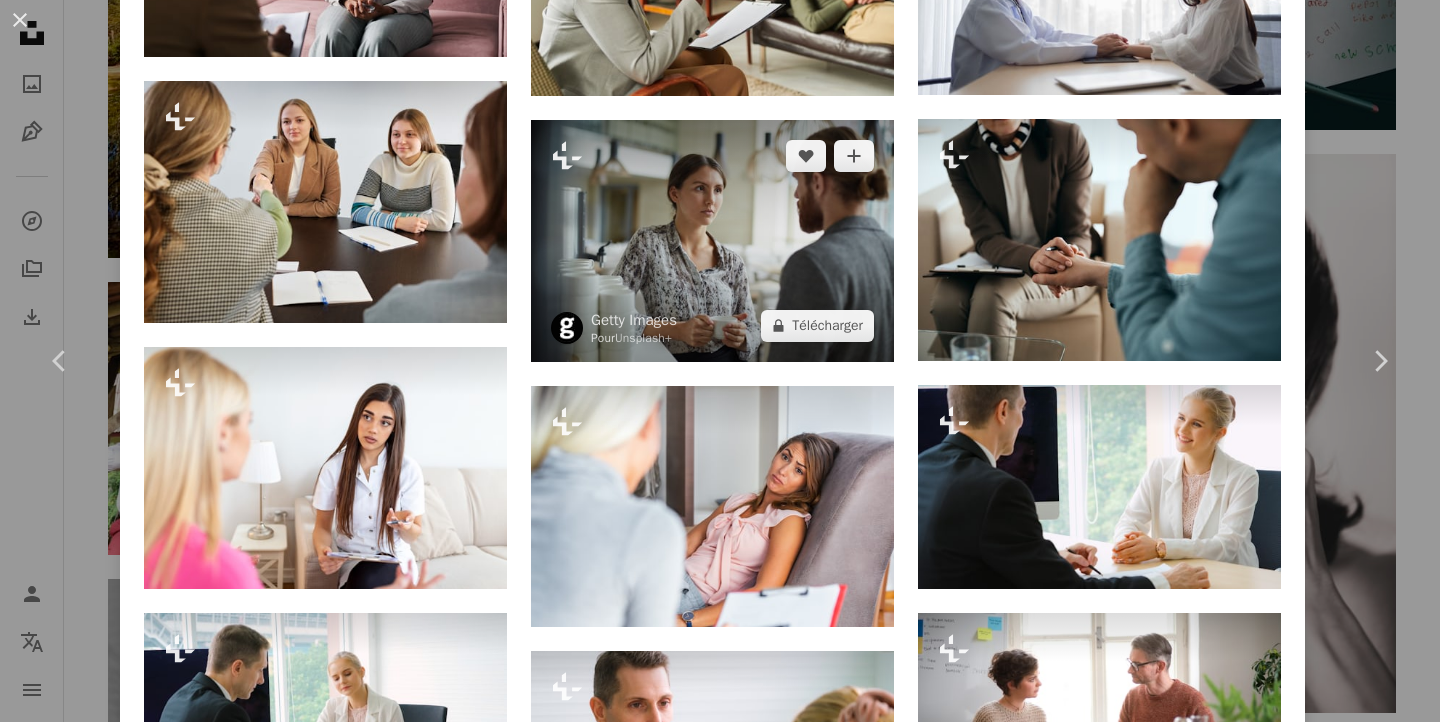 click at bounding box center [712, 241] 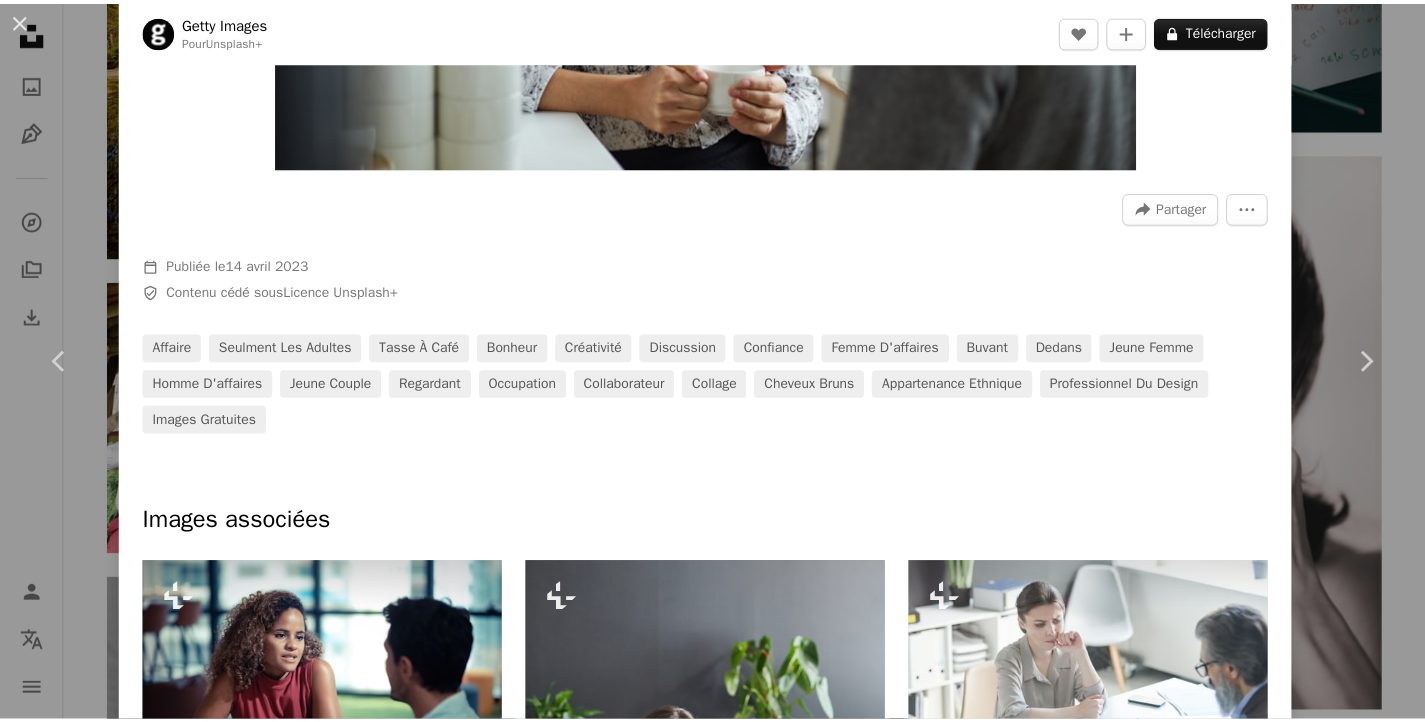 scroll, scrollTop: 0, scrollLeft: 0, axis: both 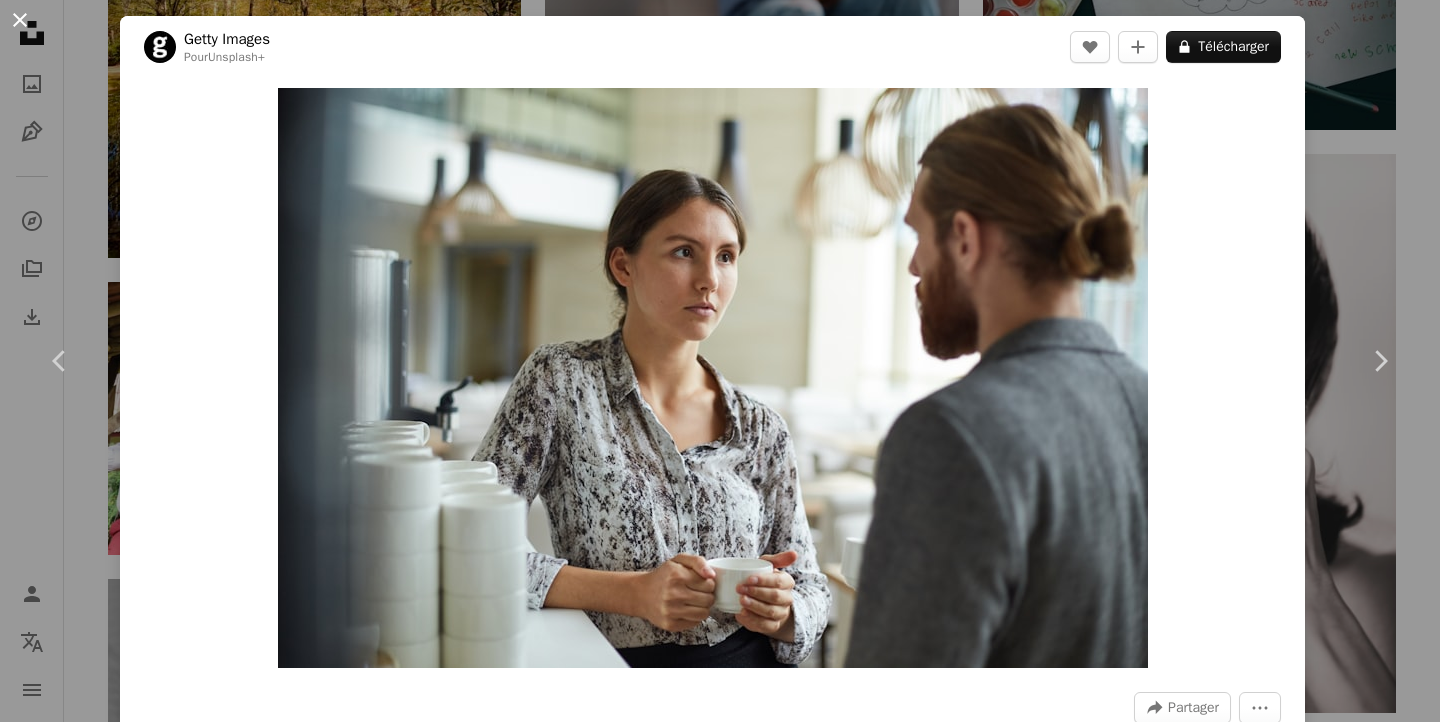 click on "An X shape" at bounding box center (20, 20) 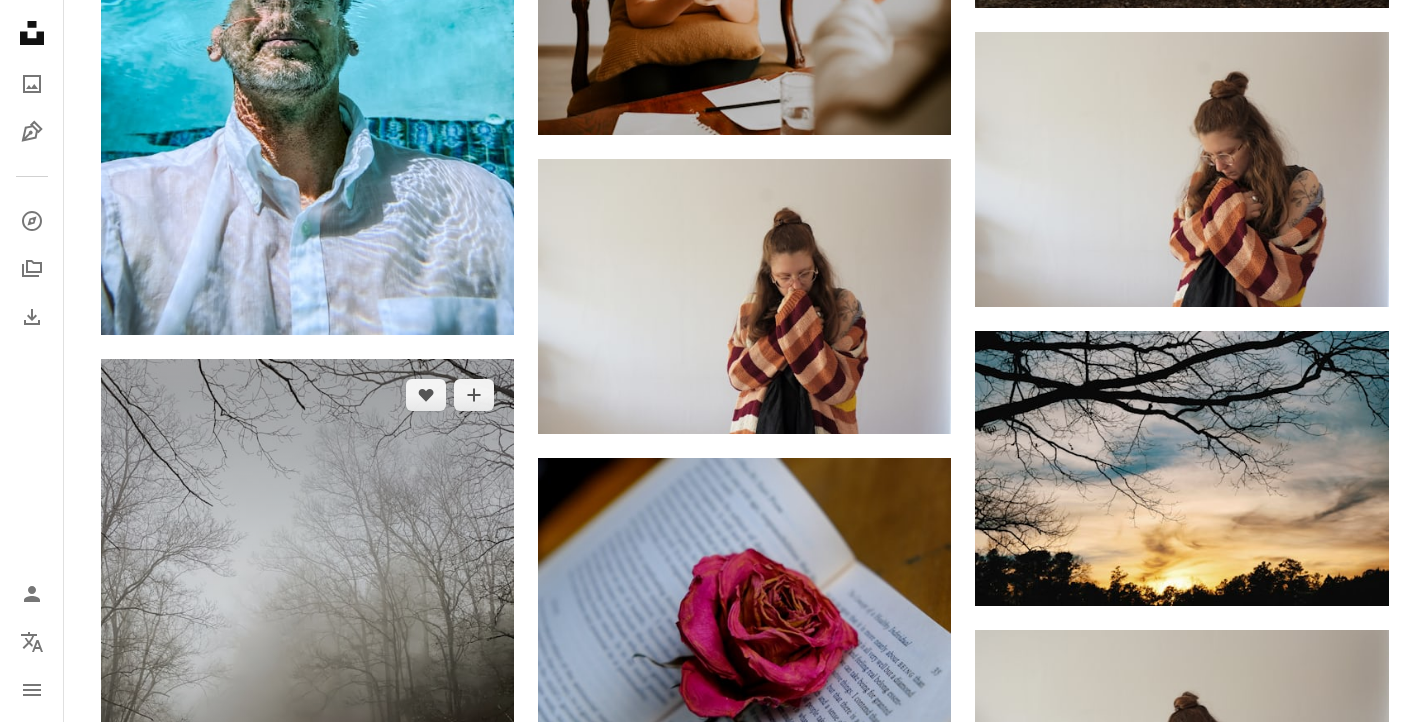 scroll, scrollTop: 10300, scrollLeft: 0, axis: vertical 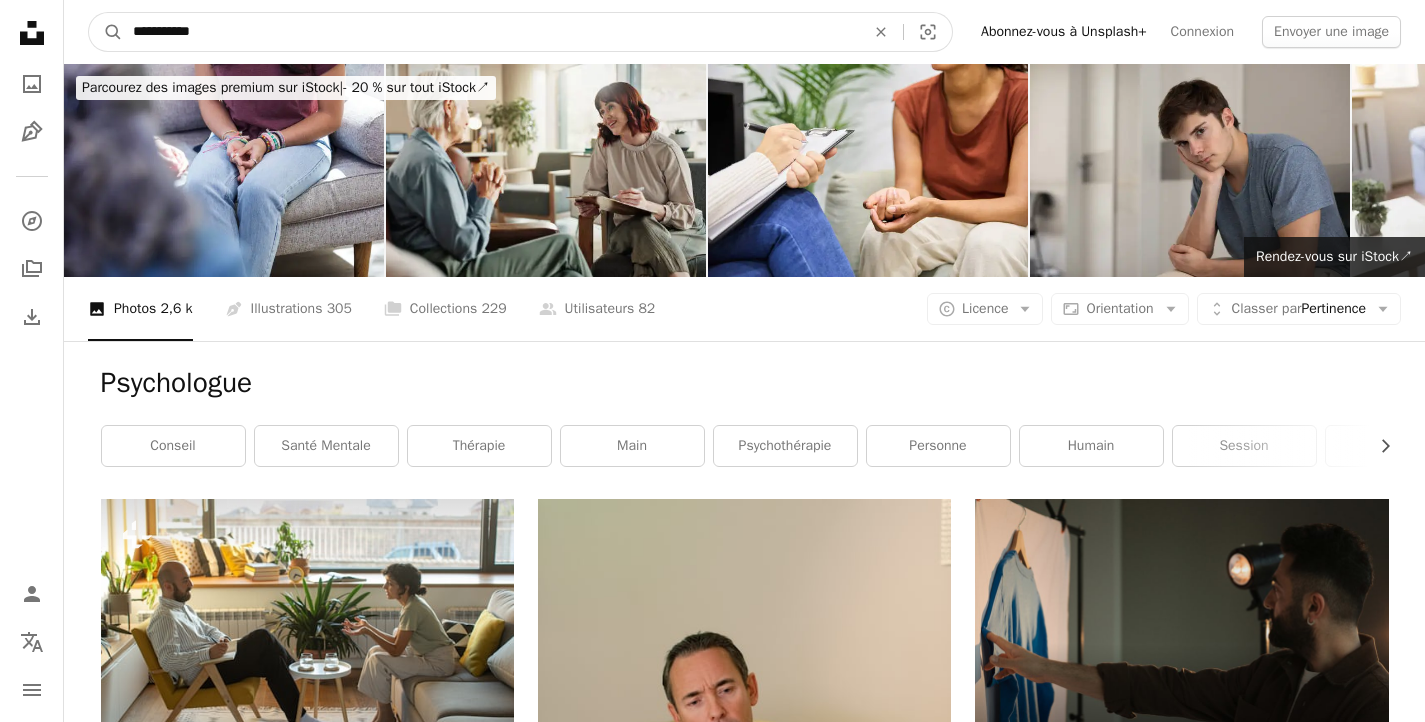 drag, startPoint x: 215, startPoint y: 26, endPoint x: 751, endPoint y: 113, distance: 543.0147 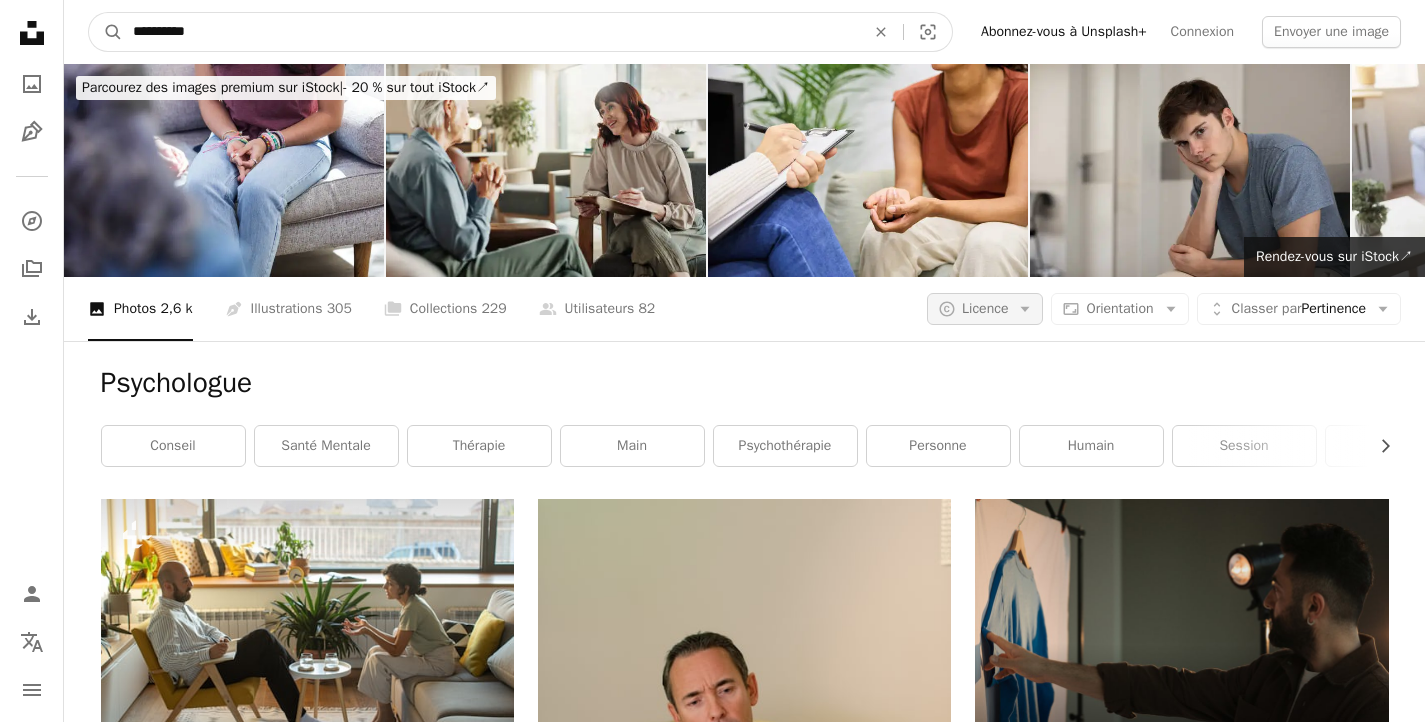 type on "**********" 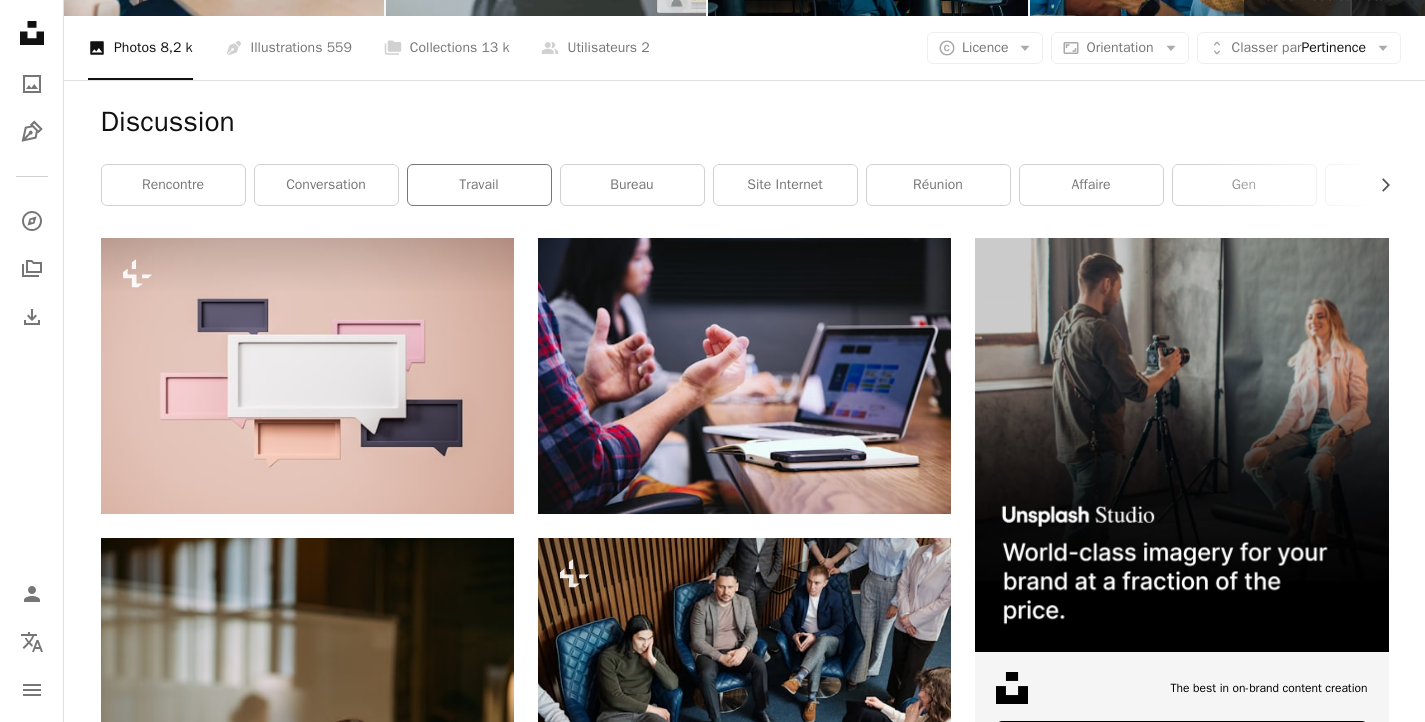 scroll, scrollTop: 0, scrollLeft: 0, axis: both 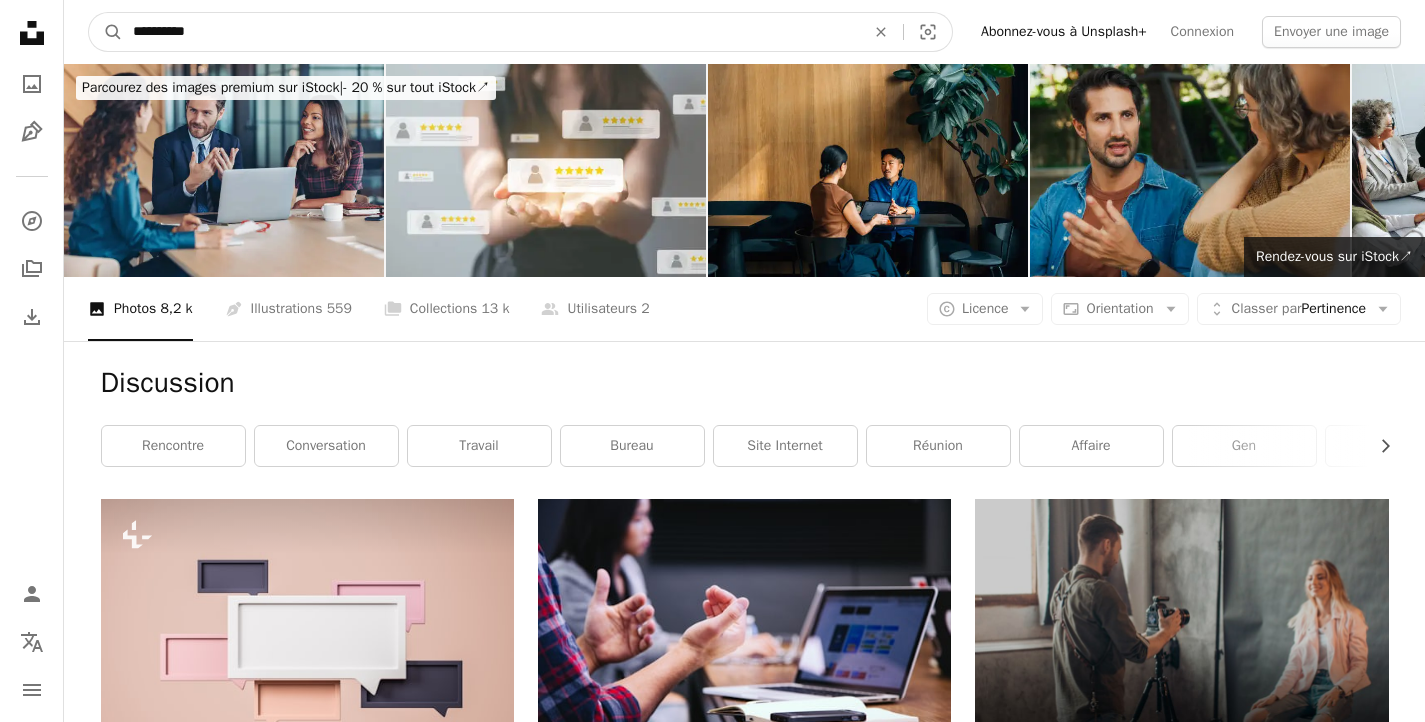 click on "**********" at bounding box center (491, 32) 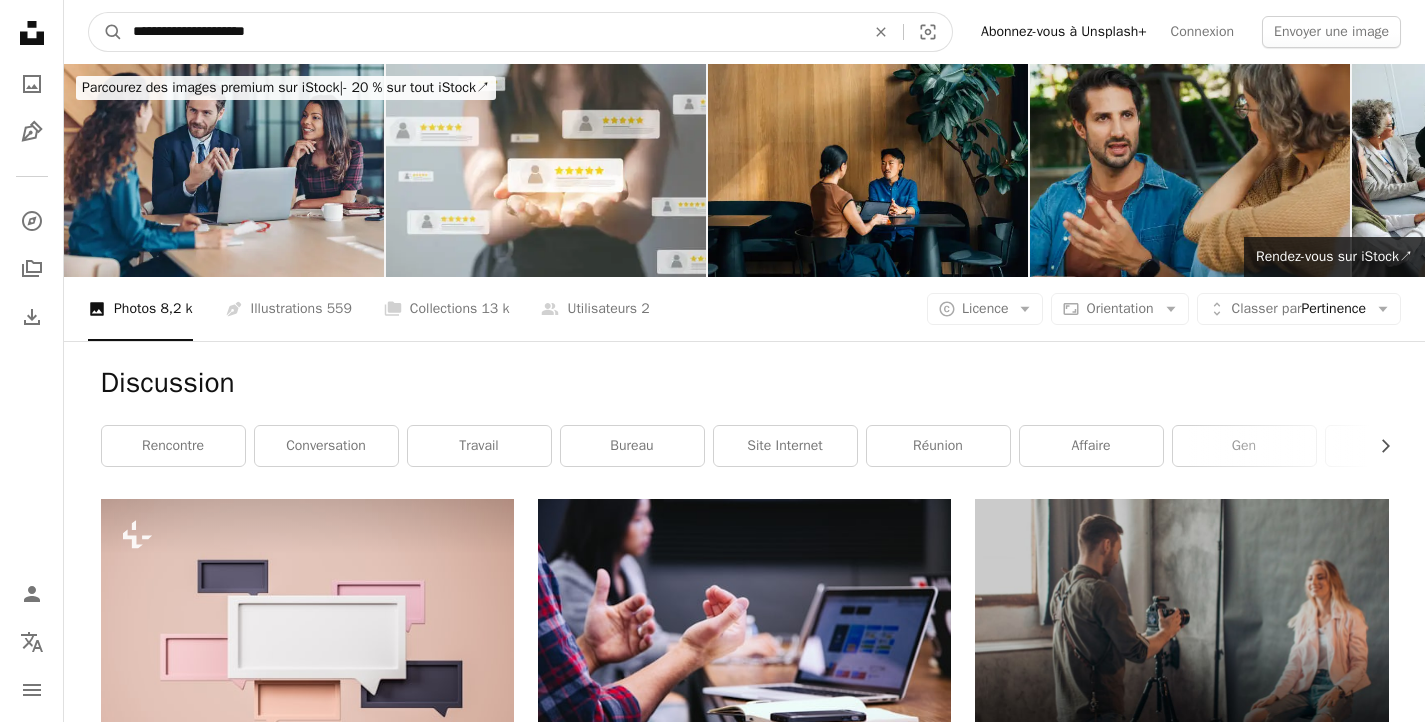 type on "**********" 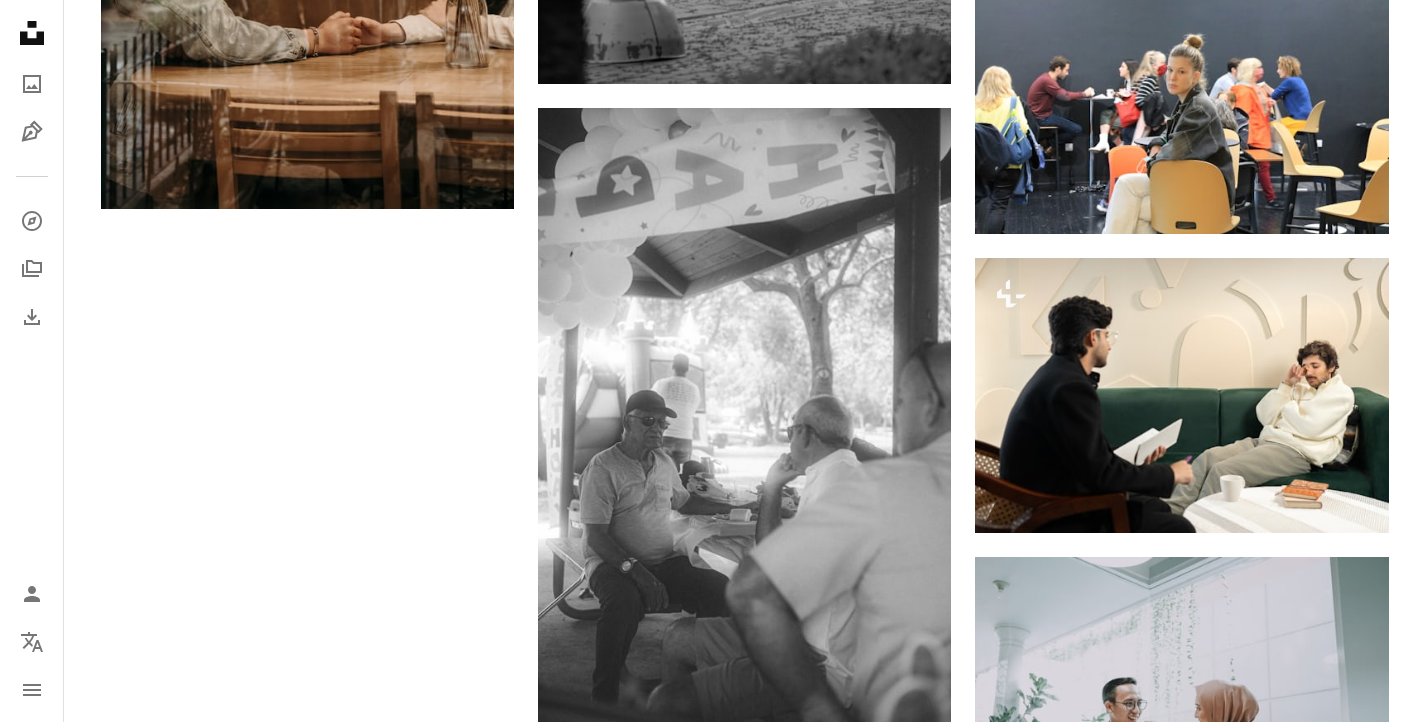 scroll, scrollTop: 2600, scrollLeft: 0, axis: vertical 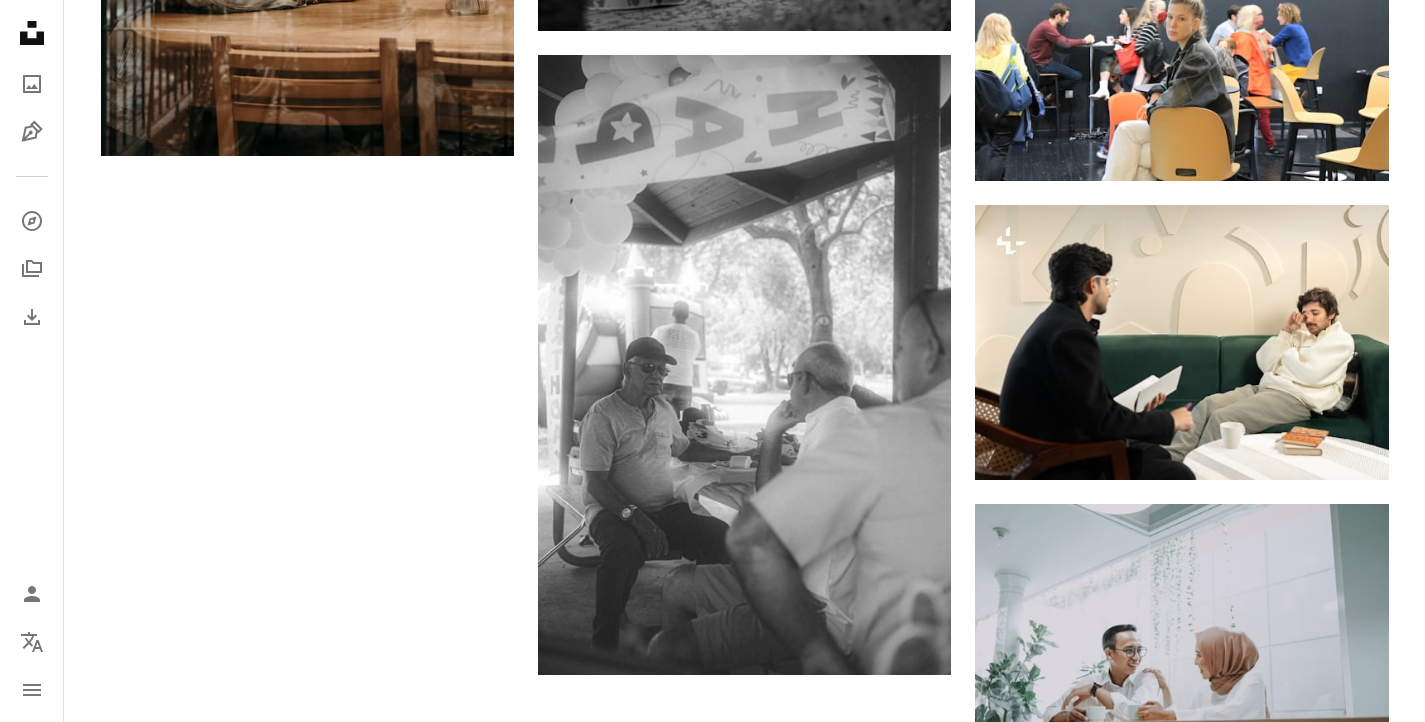 click on "Plus de résultats" at bounding box center [745, 1159] 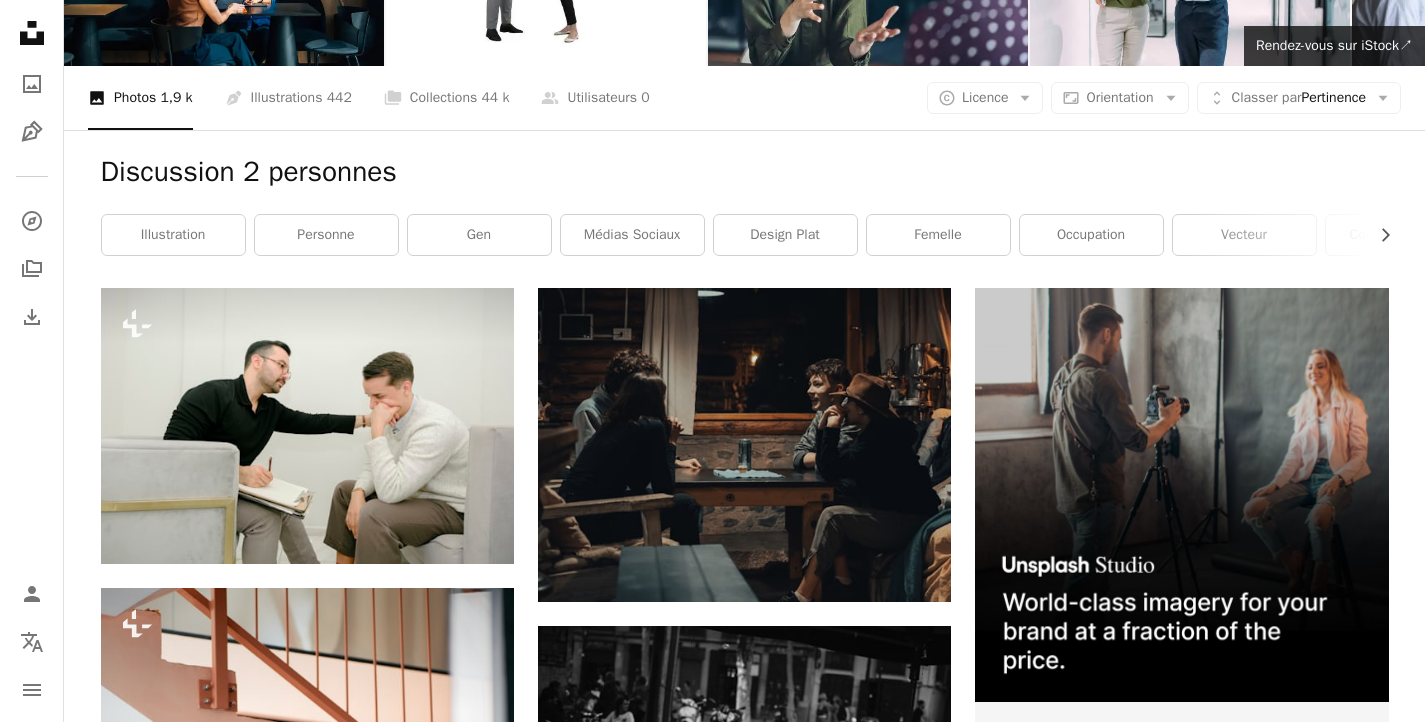 scroll, scrollTop: 0, scrollLeft: 0, axis: both 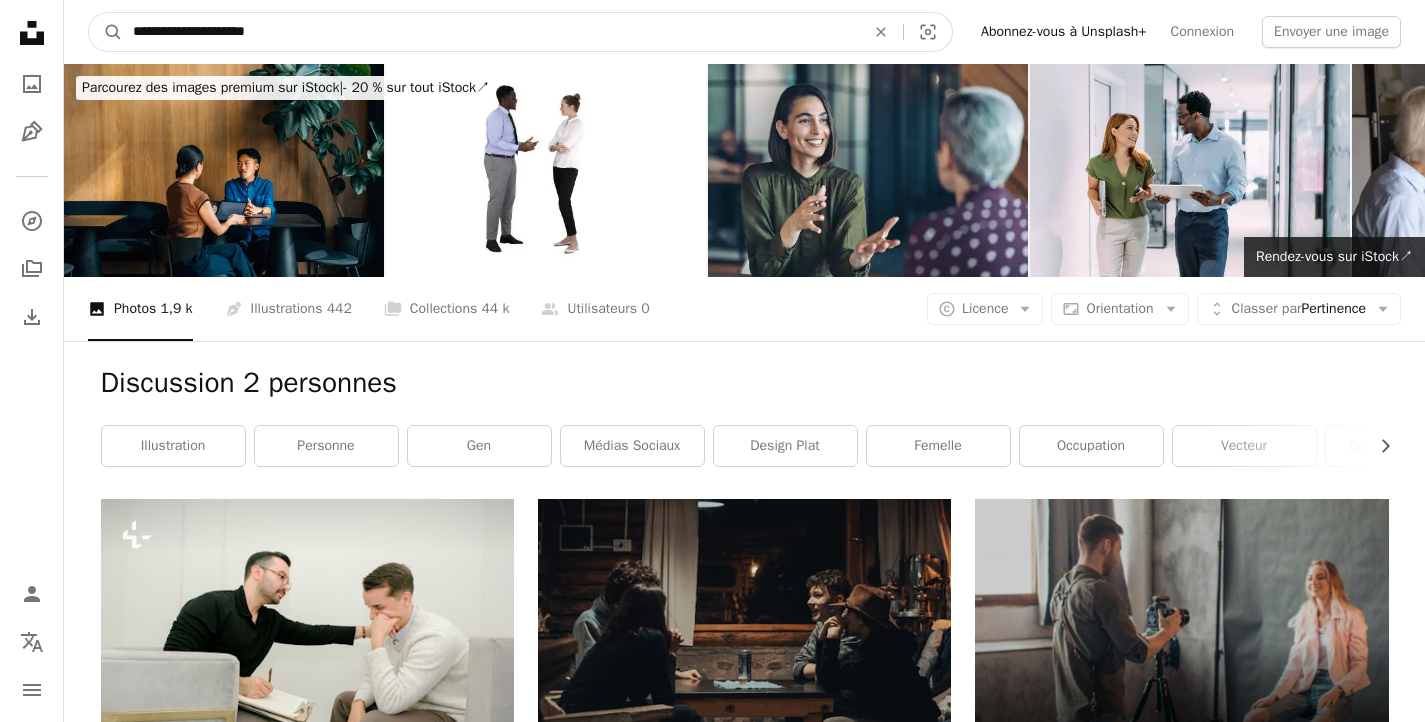 drag, startPoint x: 131, startPoint y: 27, endPoint x: 368, endPoint y: 11, distance: 237.53947 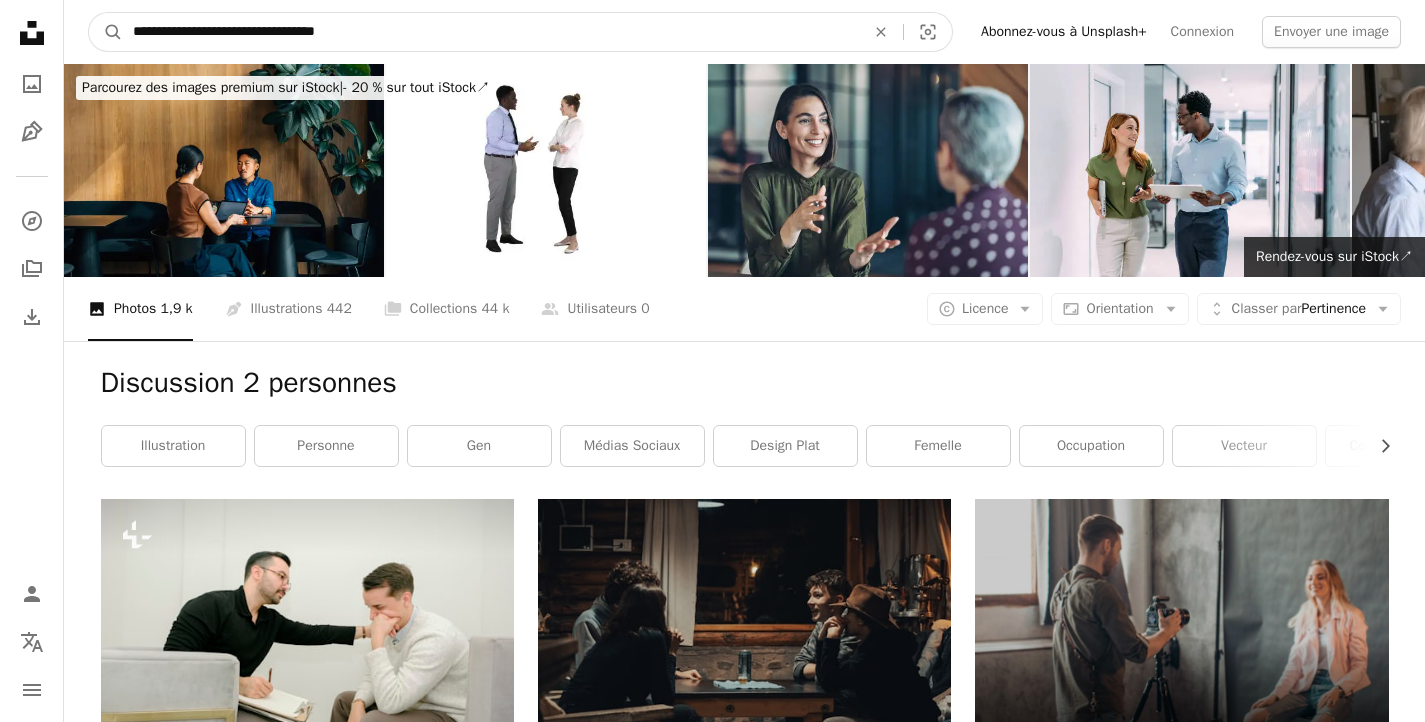 click on "**********" at bounding box center (491, 32) 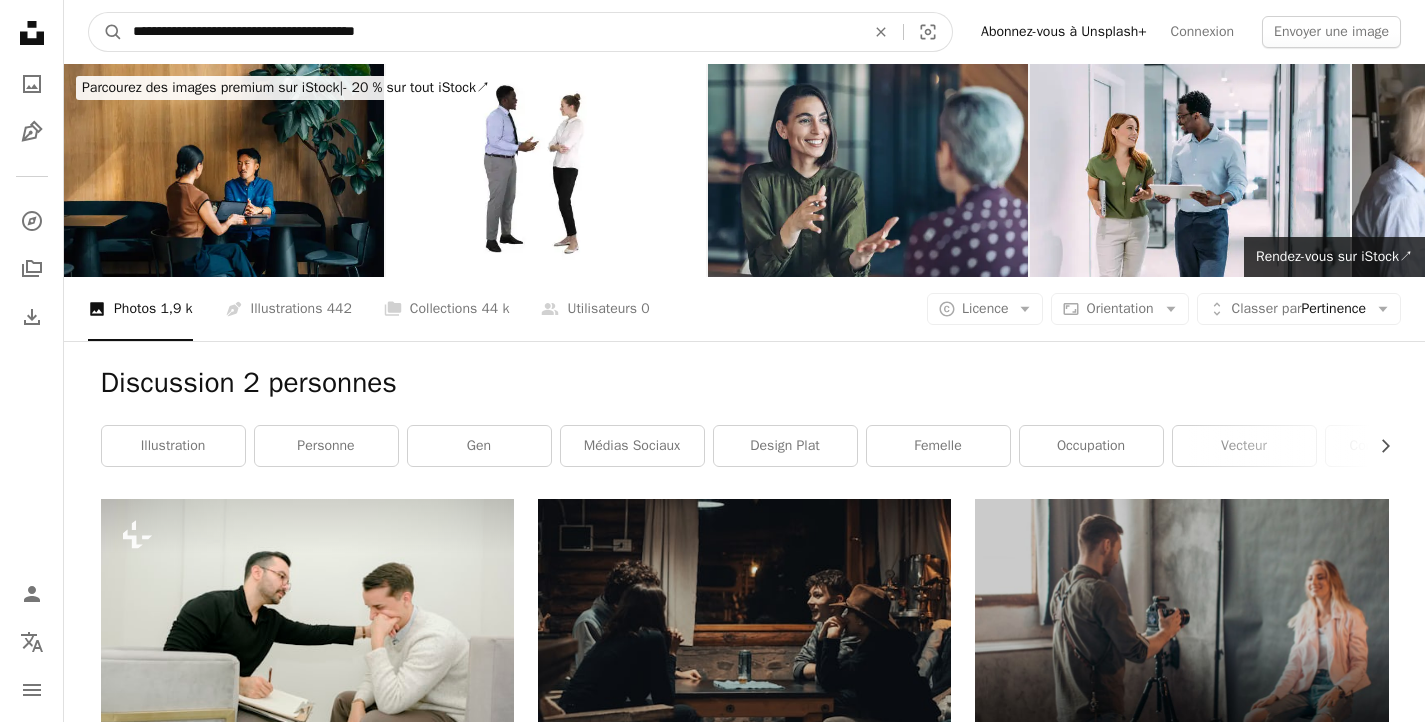click on "**********" at bounding box center [491, 32] 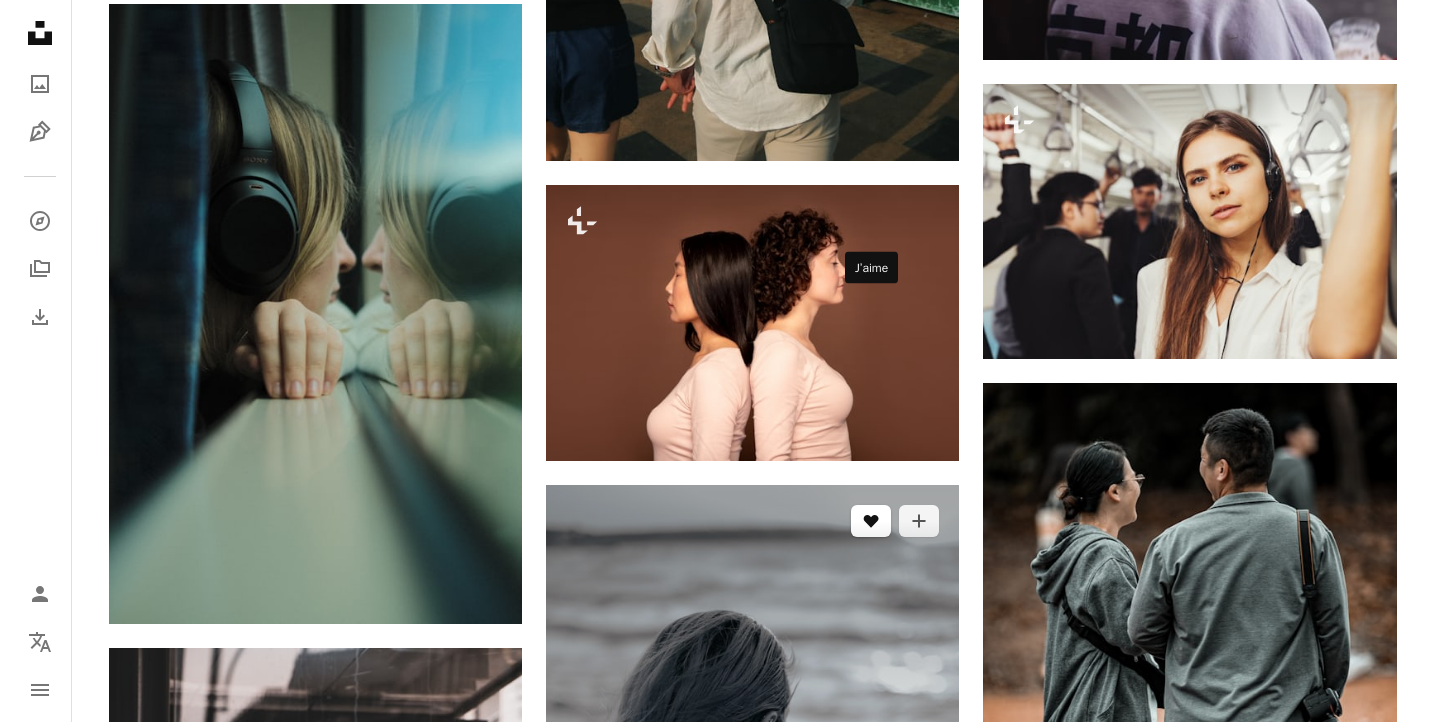scroll, scrollTop: 3300, scrollLeft: 0, axis: vertical 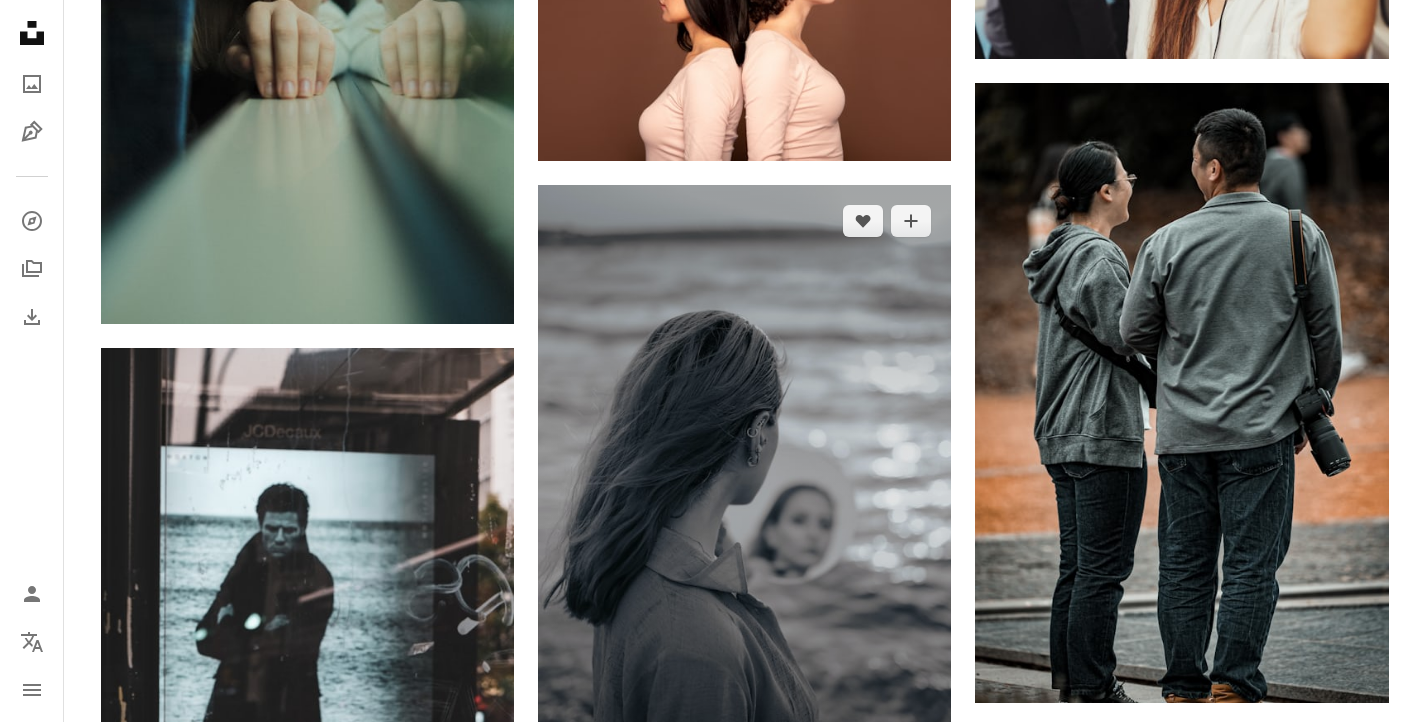 click at bounding box center (744, 495) 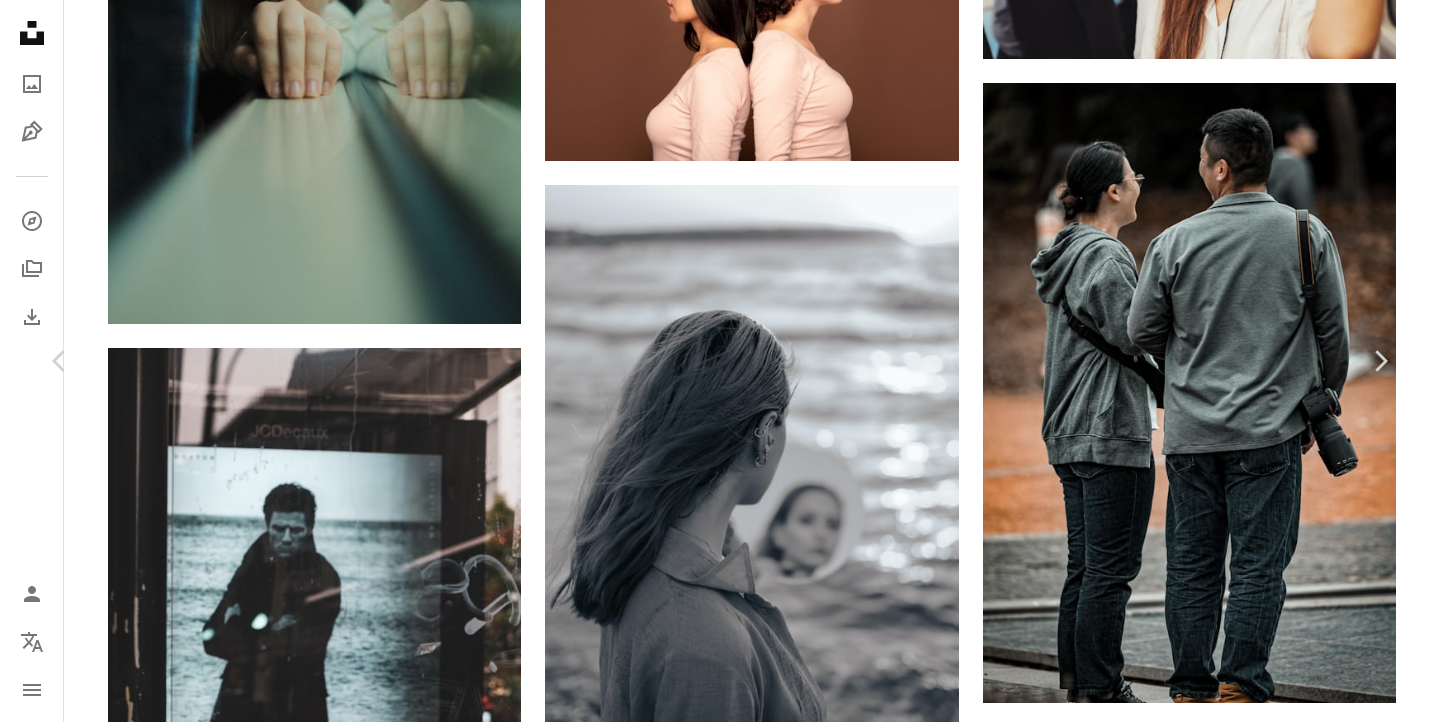 scroll, scrollTop: 1900, scrollLeft: 0, axis: vertical 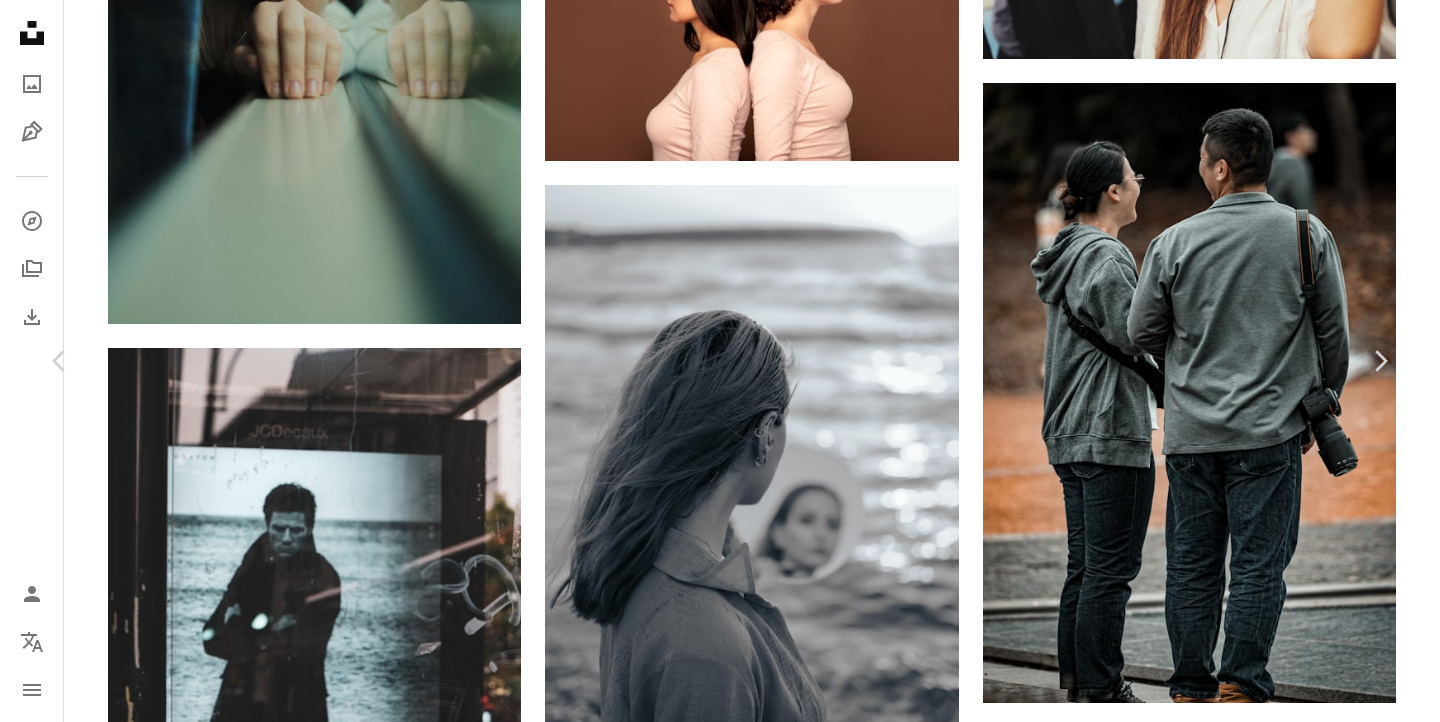 click on "An X shape" at bounding box center (20, 20) 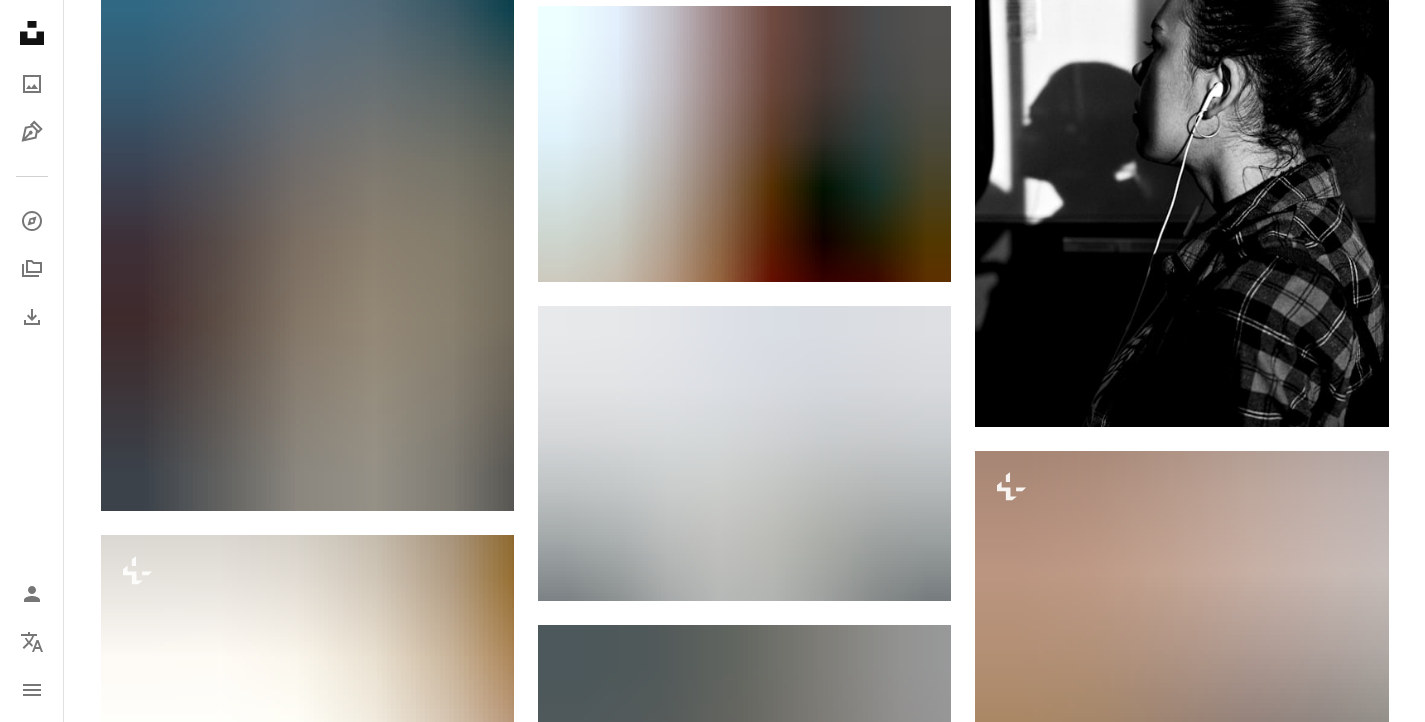 scroll, scrollTop: 0, scrollLeft: 0, axis: both 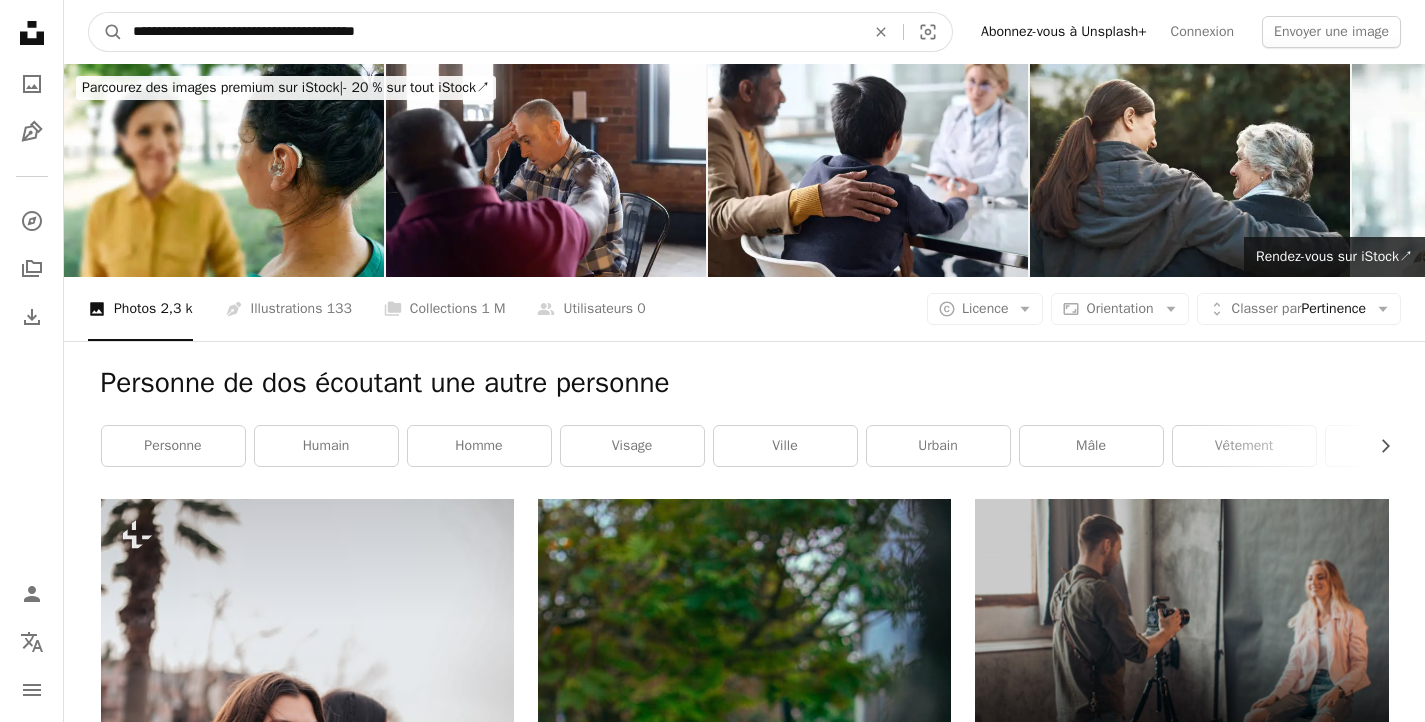 drag, startPoint x: 422, startPoint y: 25, endPoint x: 90, endPoint y: -14, distance: 334.2828 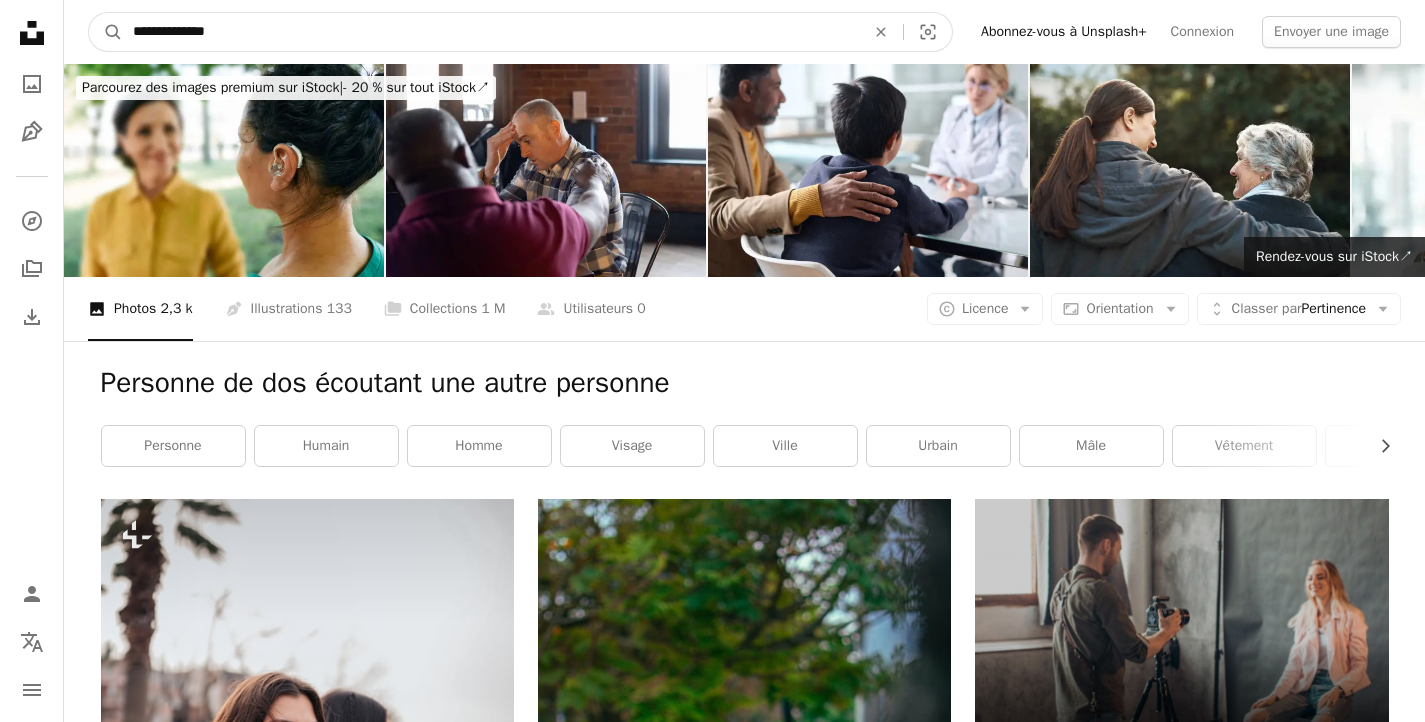 type on "**********" 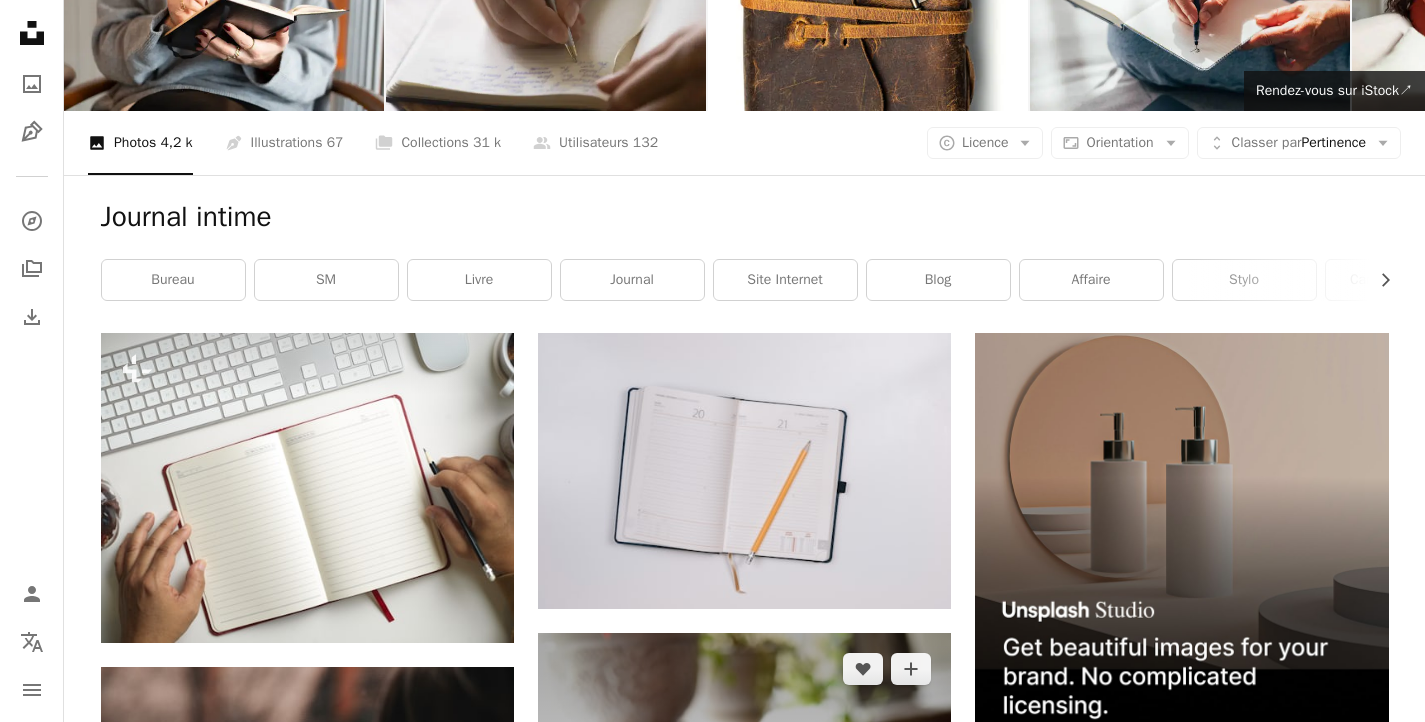 scroll, scrollTop: 0, scrollLeft: 0, axis: both 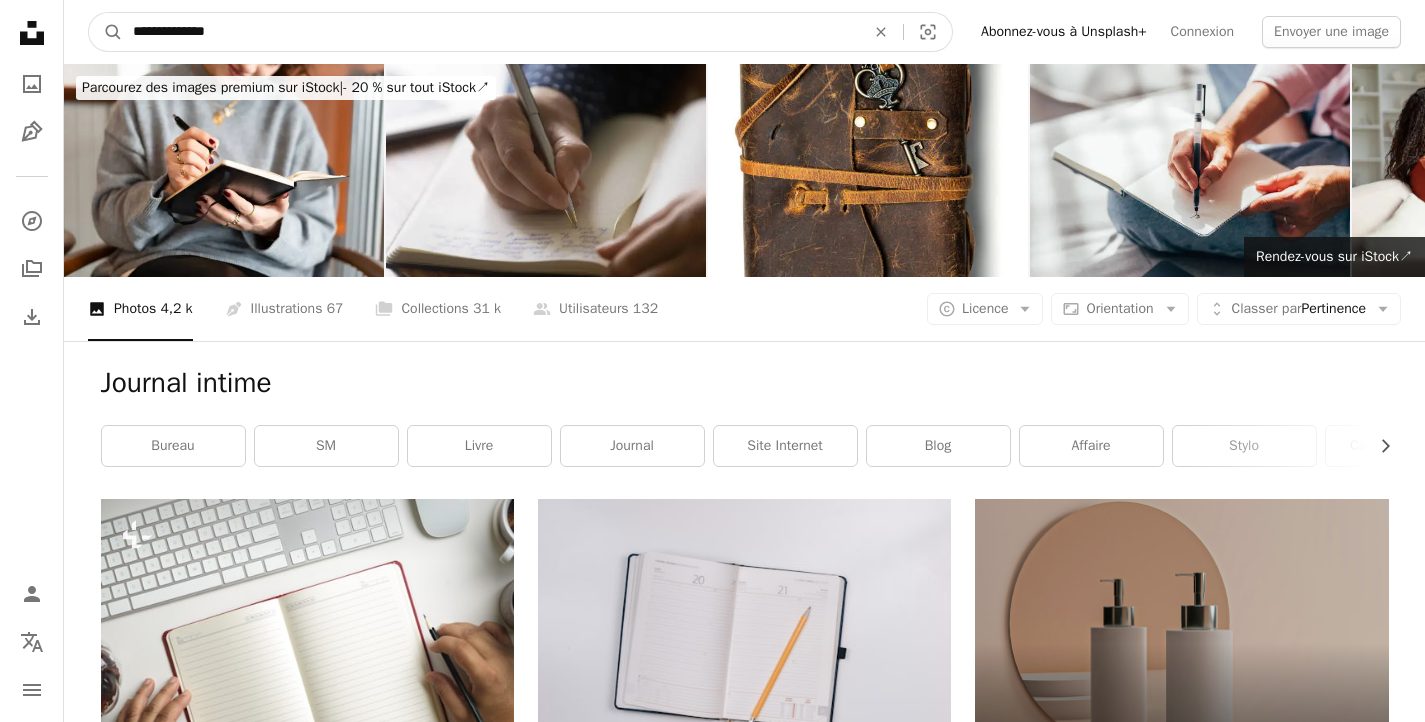 drag, startPoint x: 222, startPoint y: 35, endPoint x: 25, endPoint y: -1, distance: 200.26233 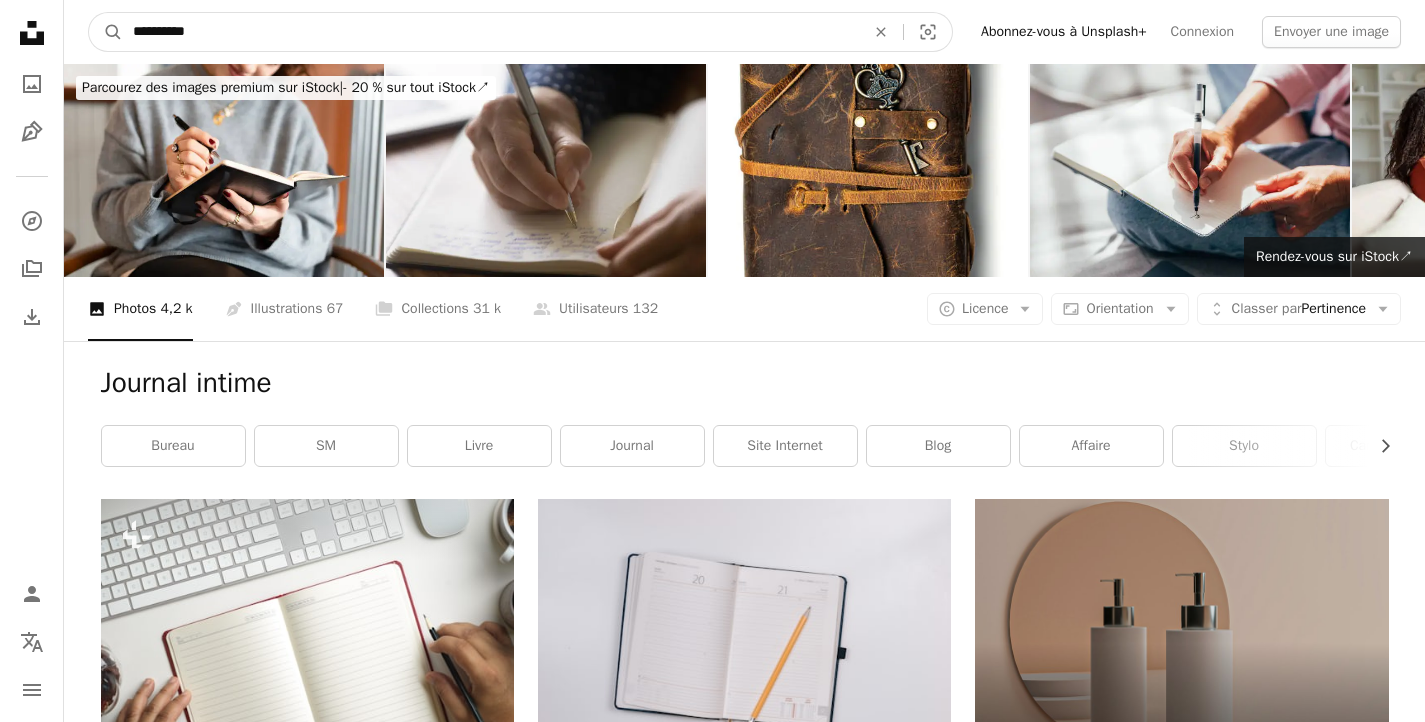 type on "**********" 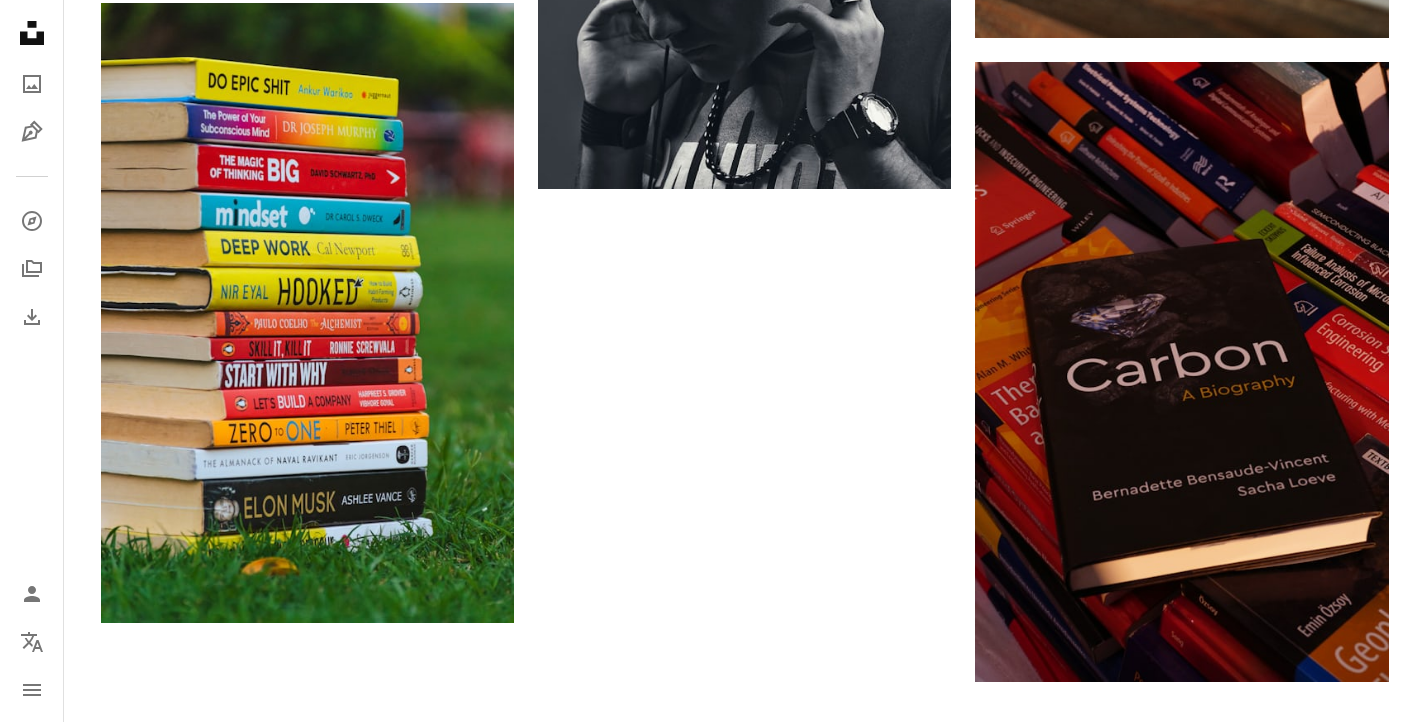 scroll, scrollTop: 3700, scrollLeft: 0, axis: vertical 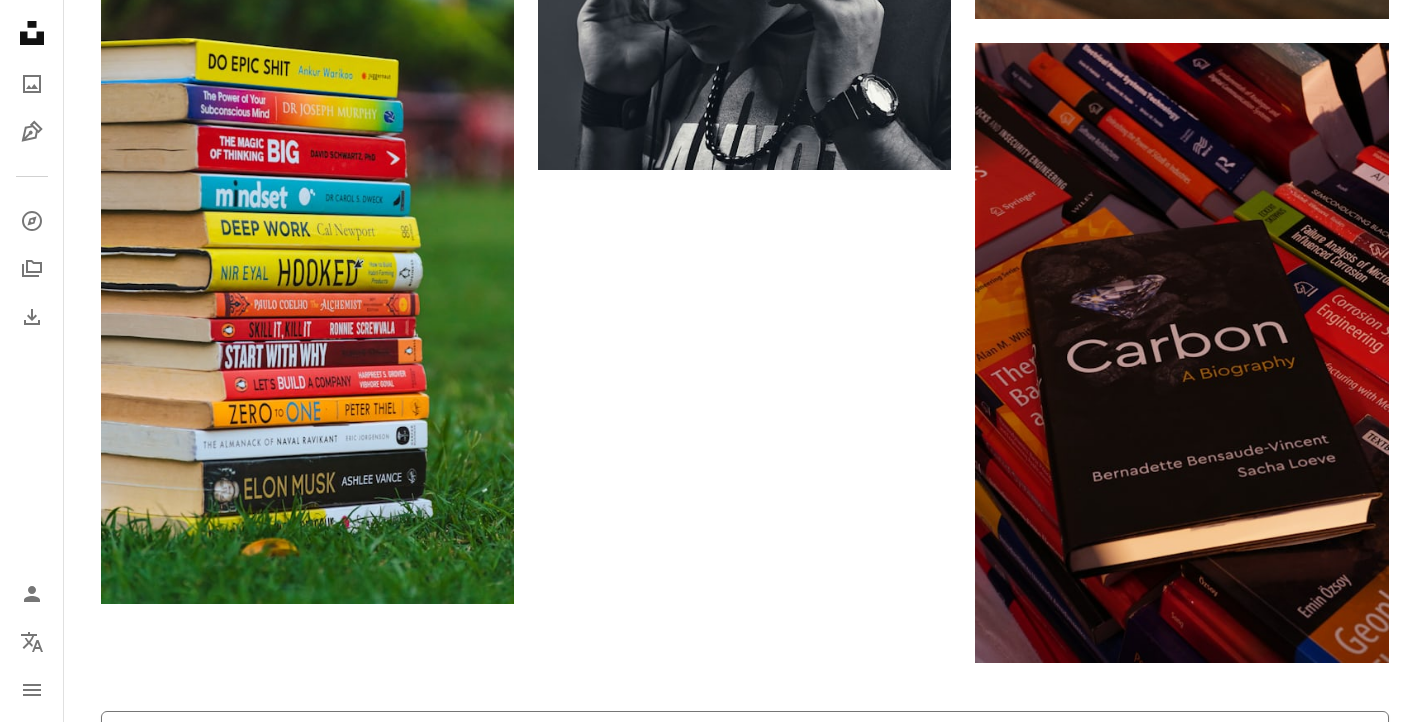 click on "Plus de résultats" at bounding box center (745, 743) 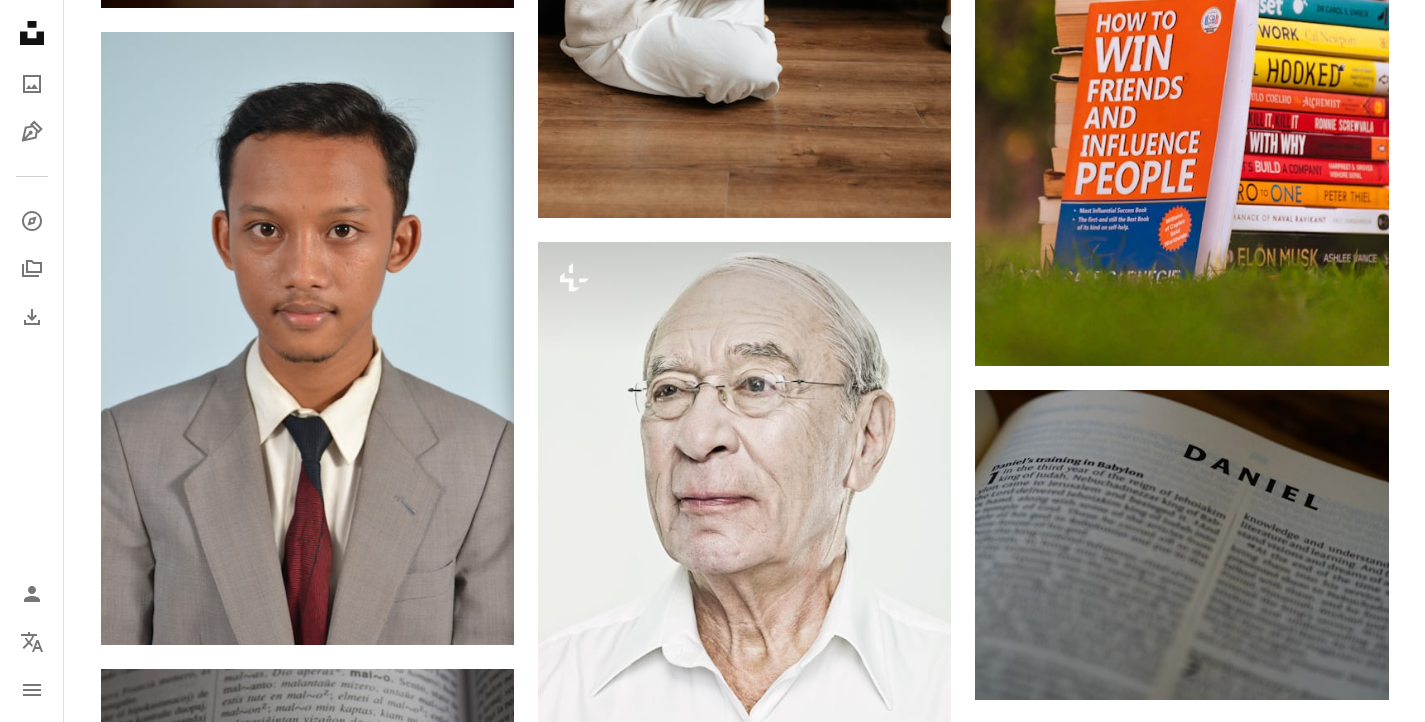scroll, scrollTop: 4900, scrollLeft: 0, axis: vertical 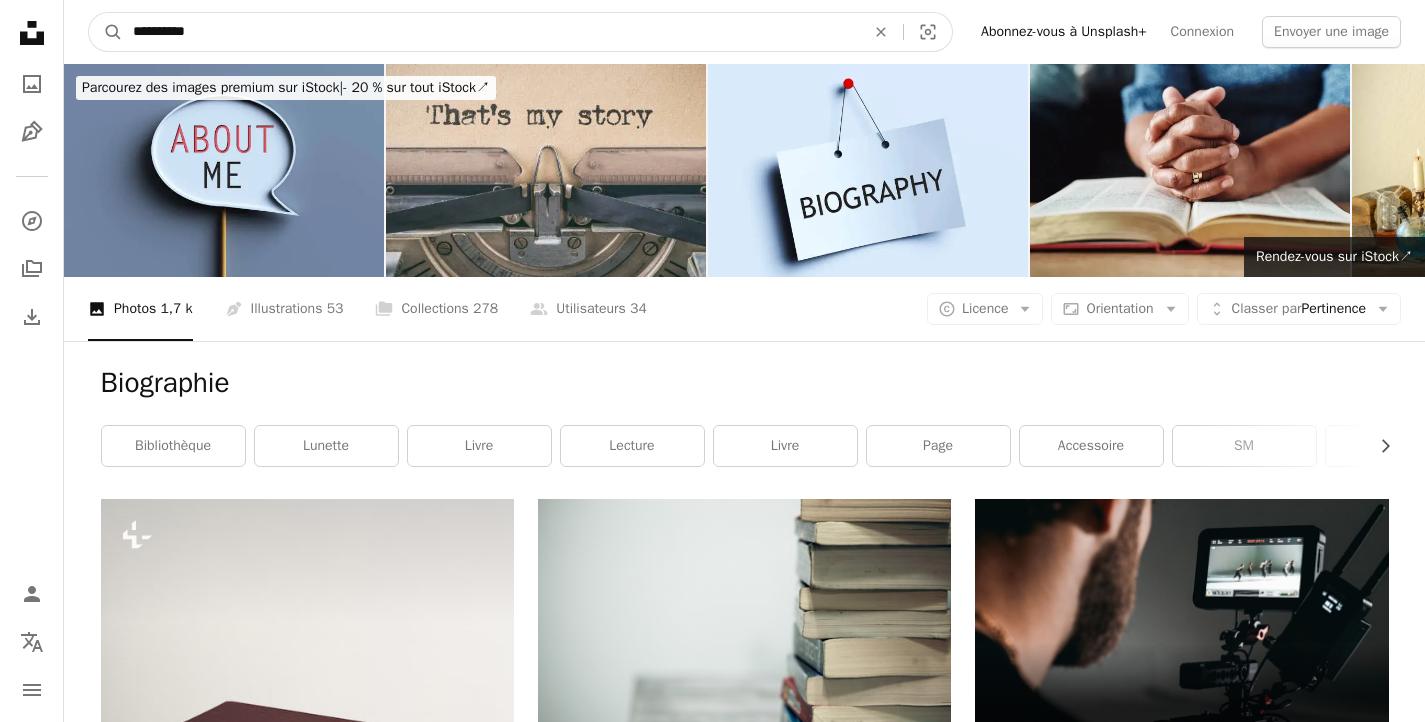 drag, startPoint x: 212, startPoint y: 30, endPoint x: 87, endPoint y: 3, distance: 127.88276 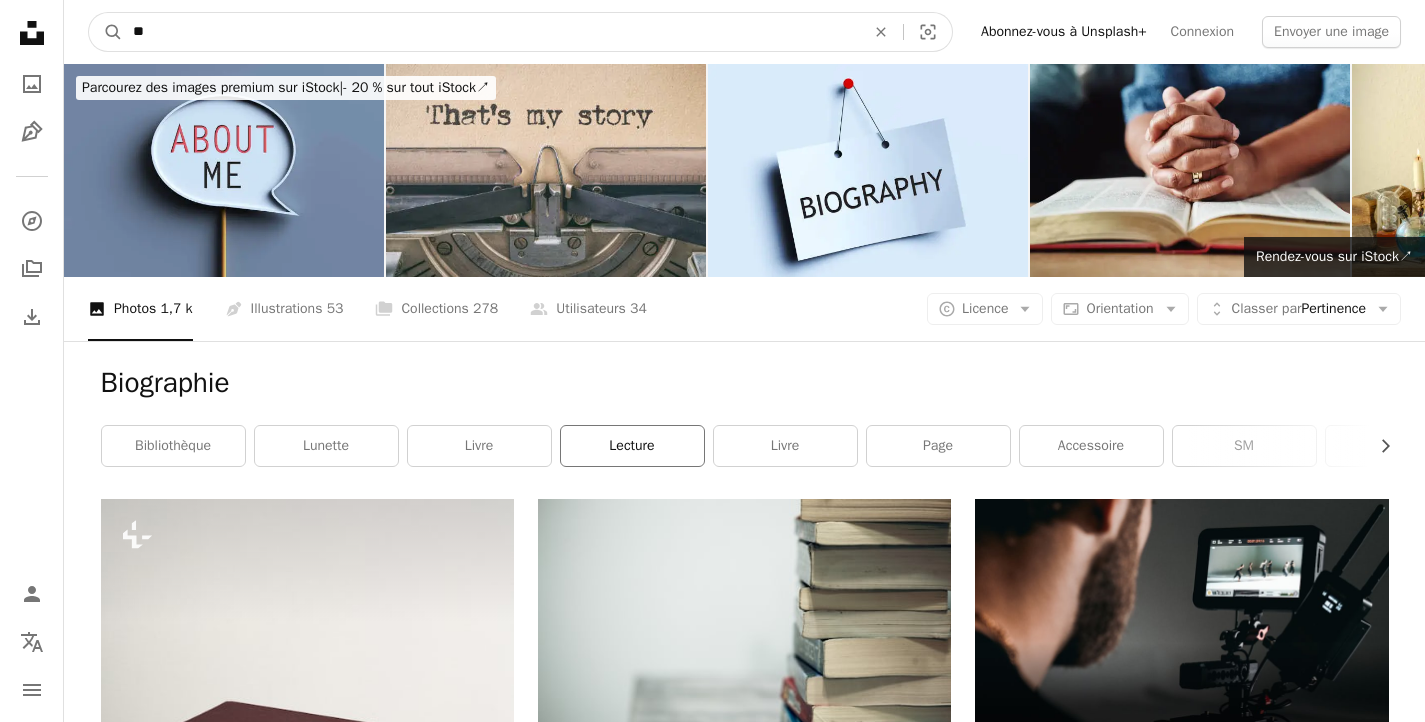 type on "*" 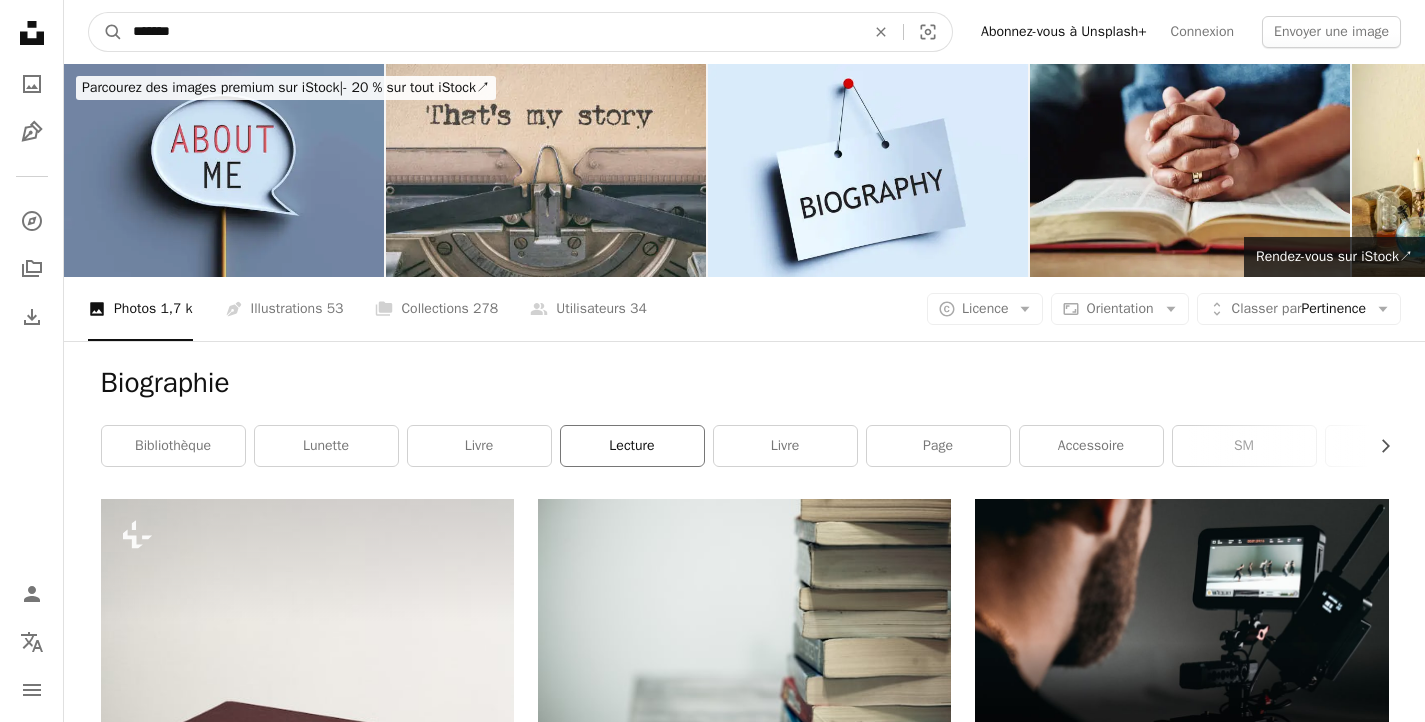 type on "******" 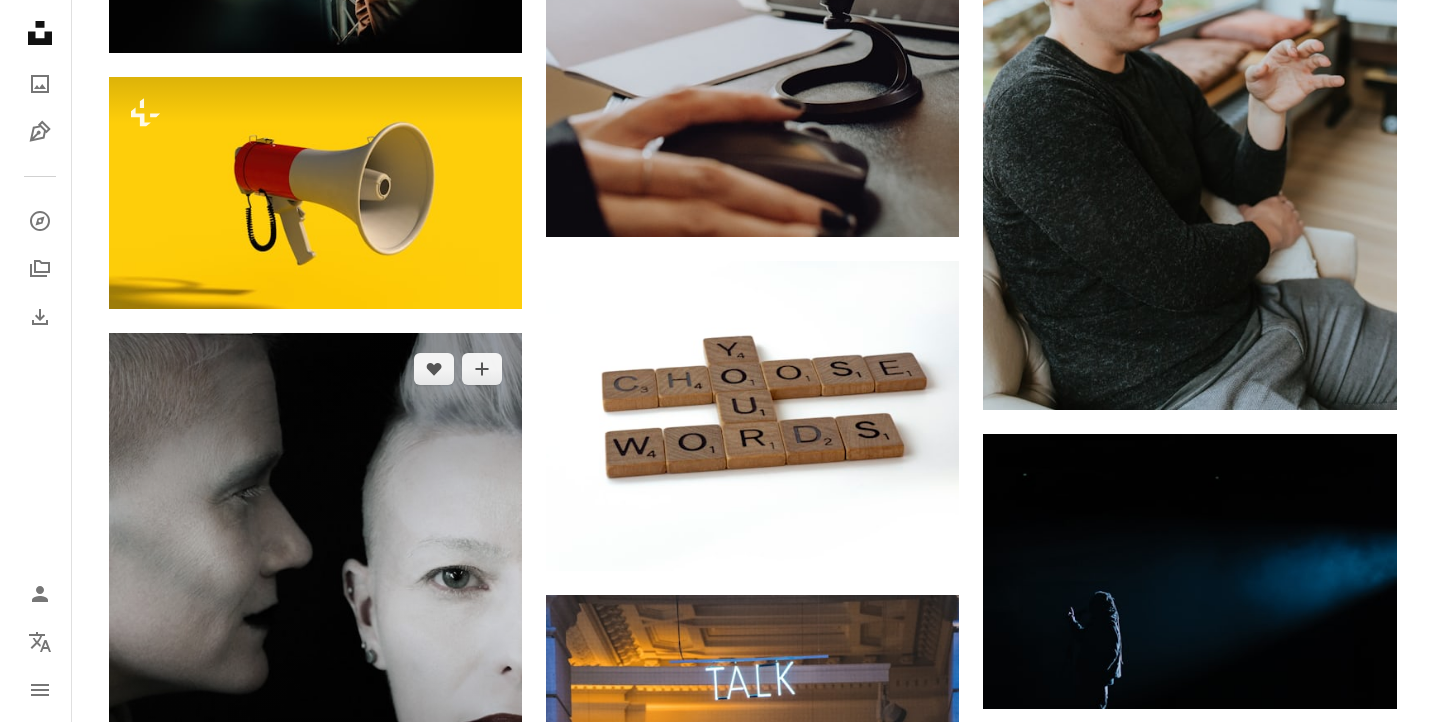 scroll, scrollTop: 2100, scrollLeft: 0, axis: vertical 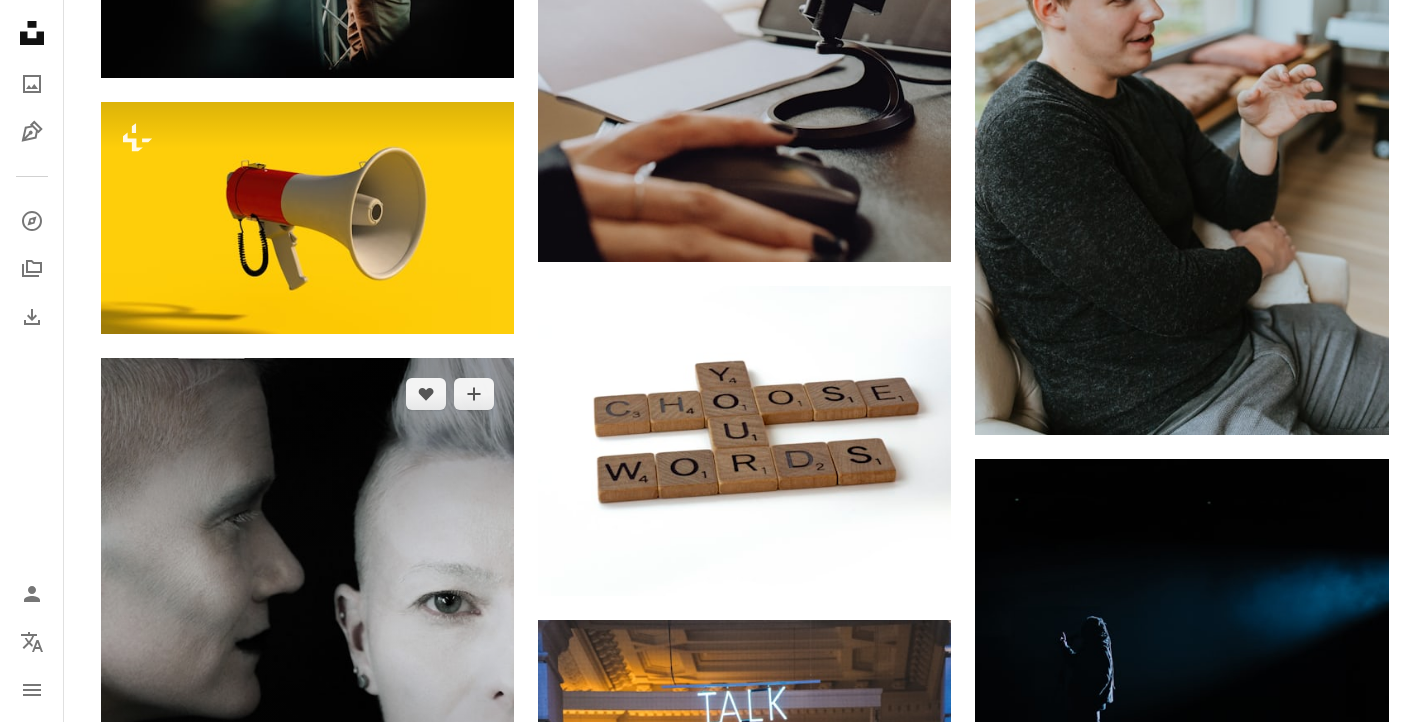 click at bounding box center [307, 602] 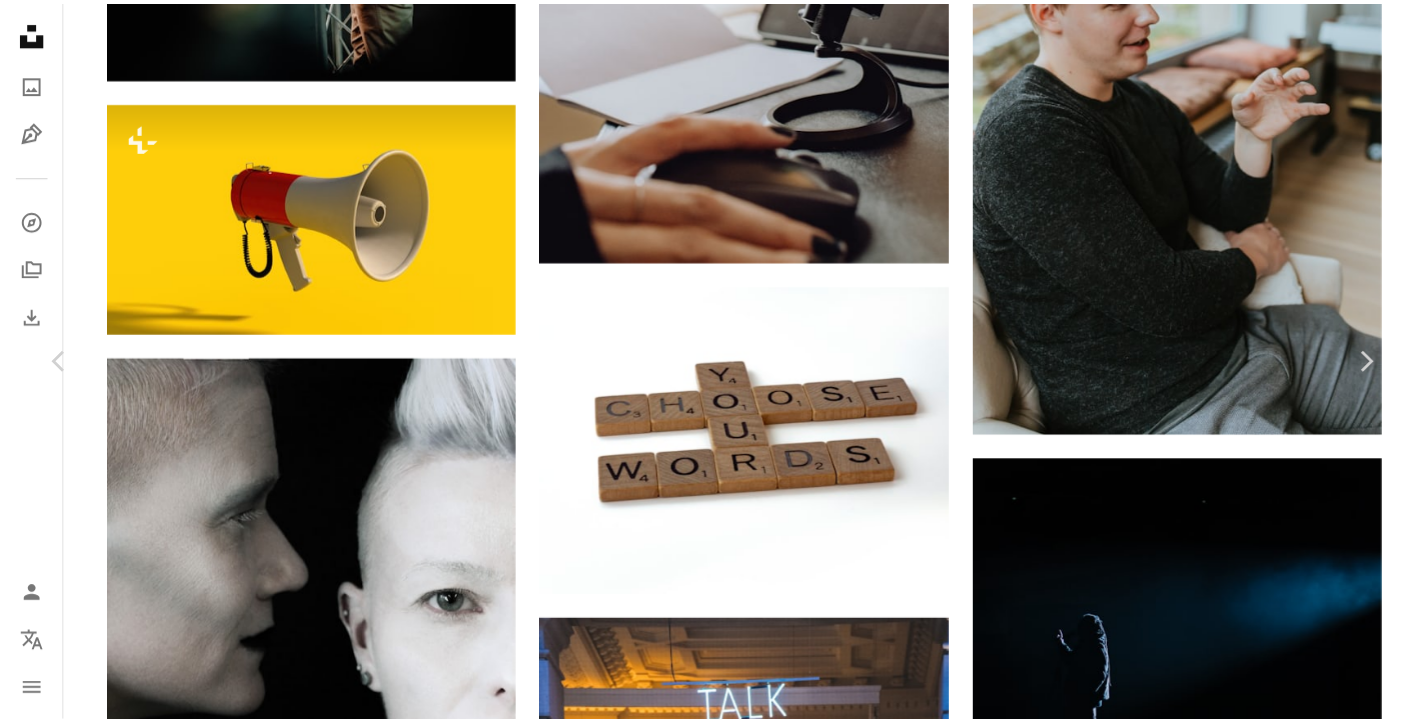 scroll, scrollTop: 4200, scrollLeft: 0, axis: vertical 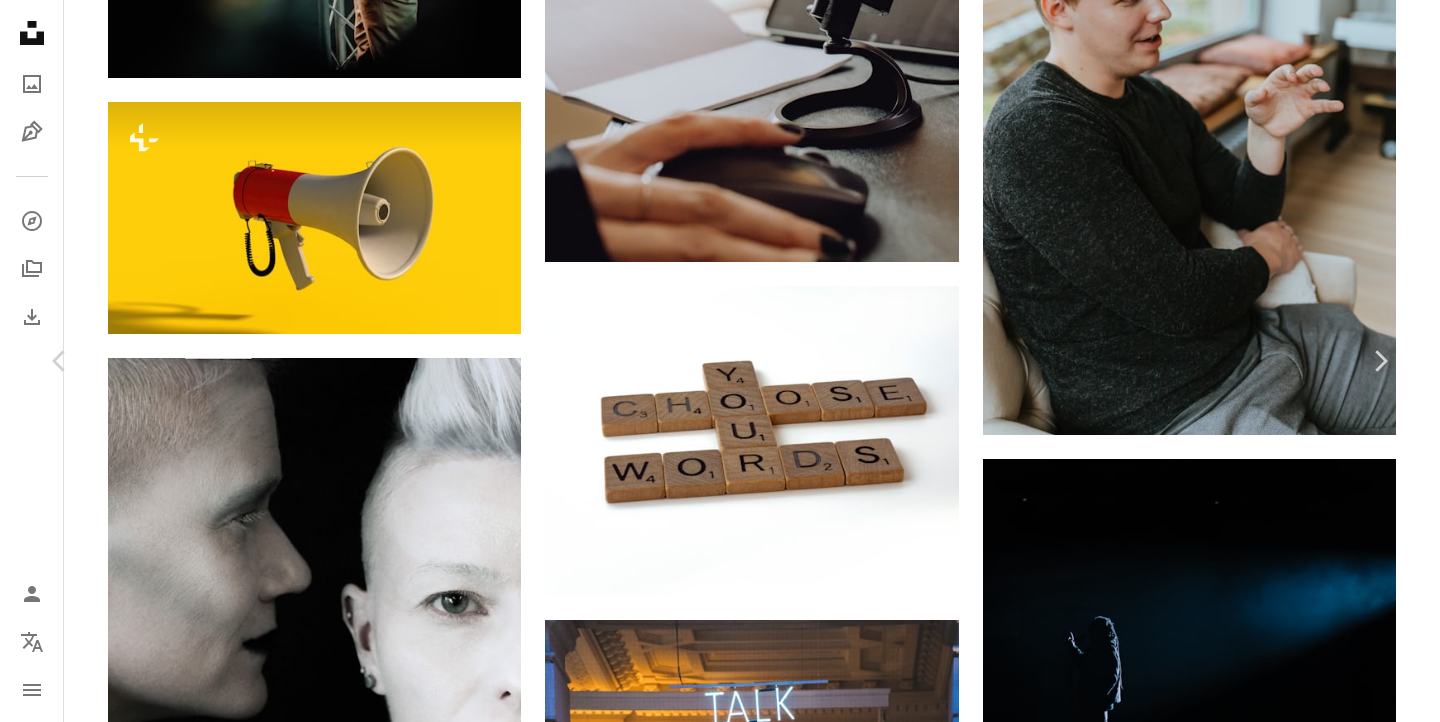 click on "An X shape" at bounding box center (20, 20) 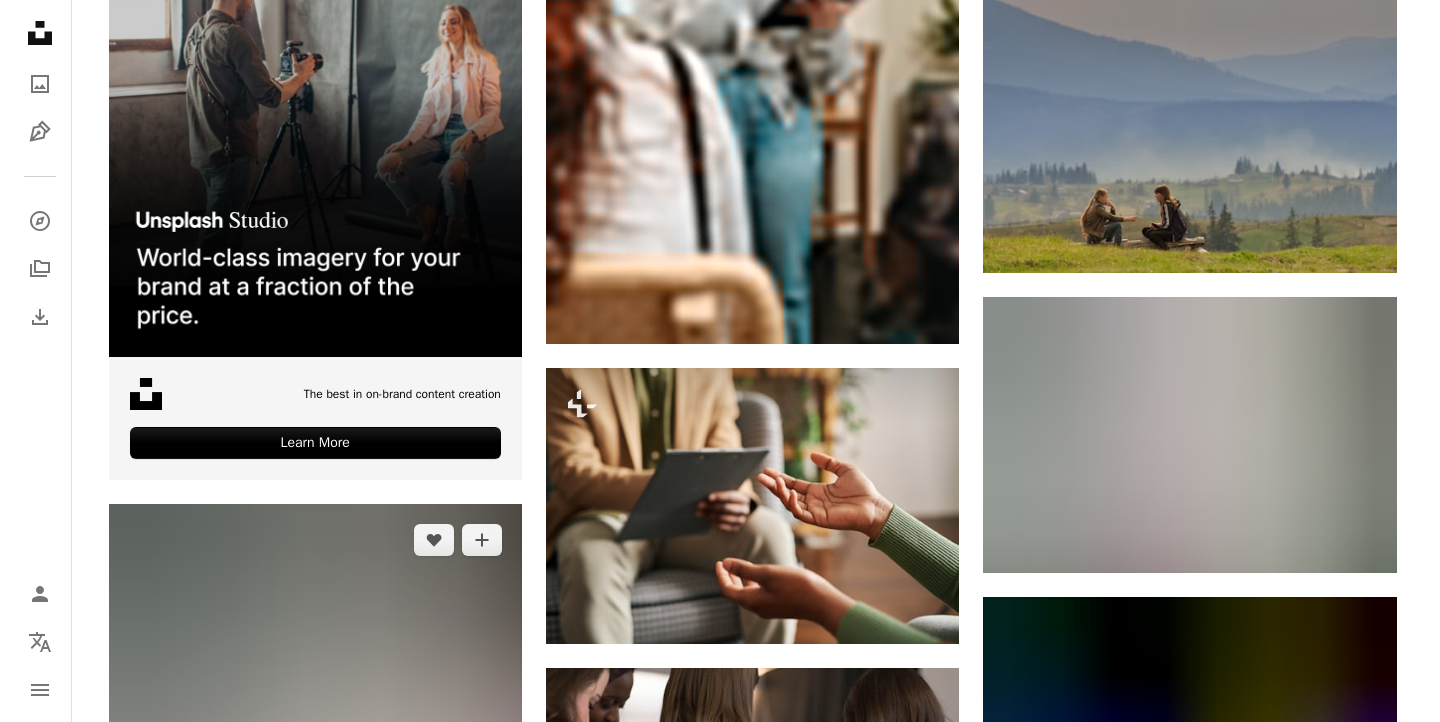 scroll, scrollTop: 4800, scrollLeft: 0, axis: vertical 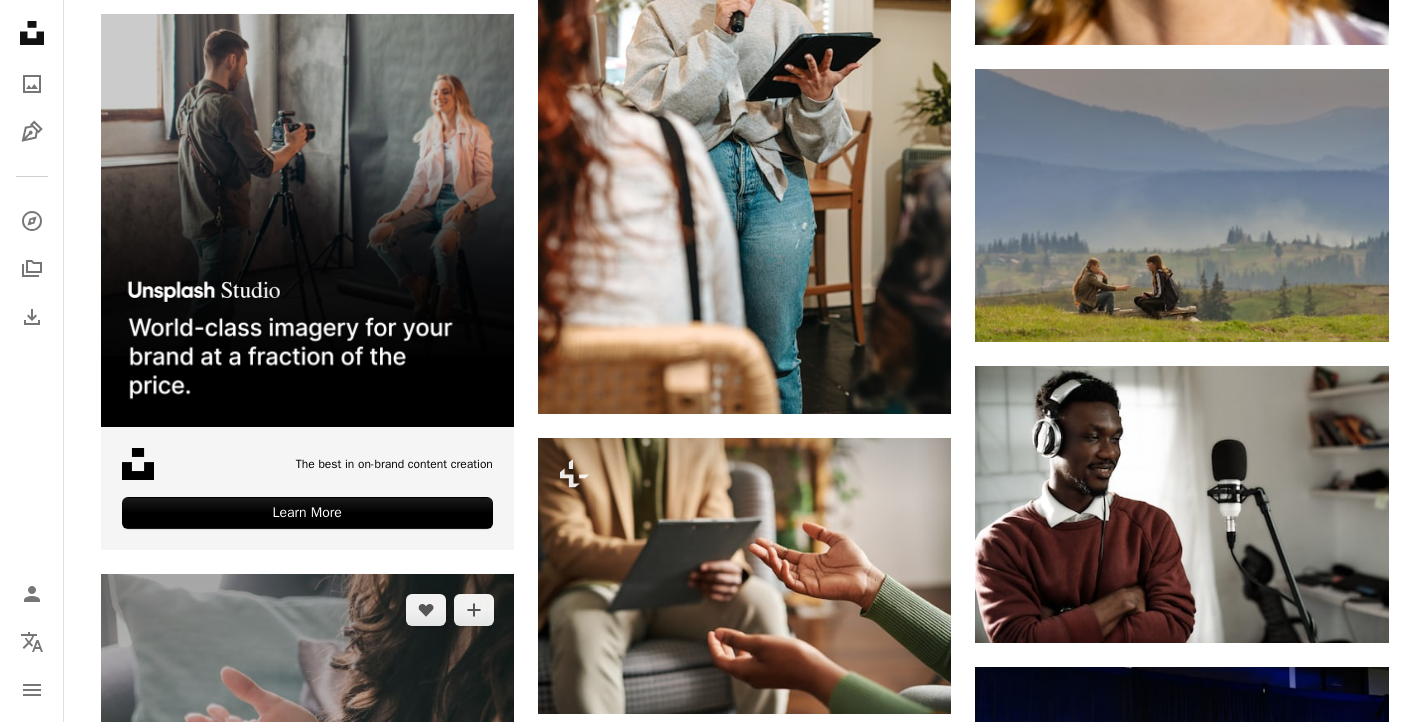 click at bounding box center (307, 884) 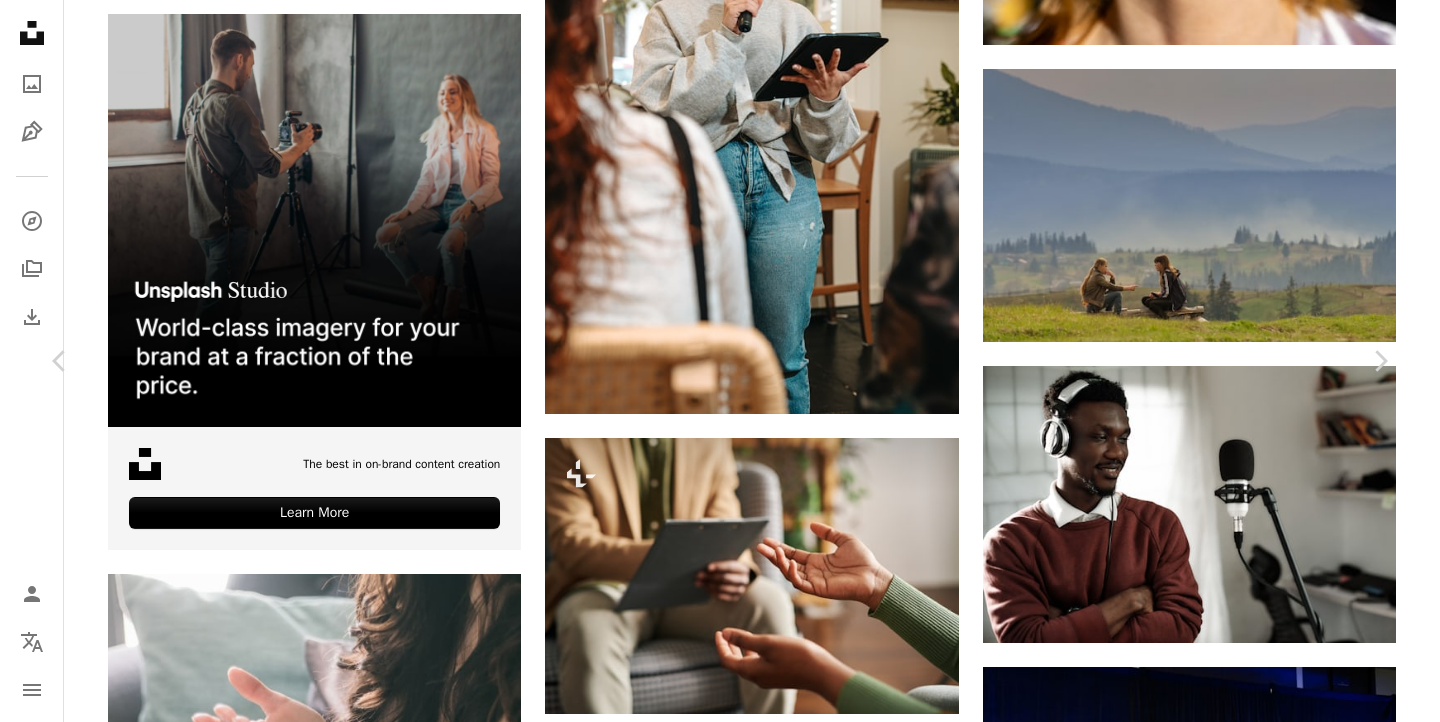 scroll, scrollTop: 4000, scrollLeft: 0, axis: vertical 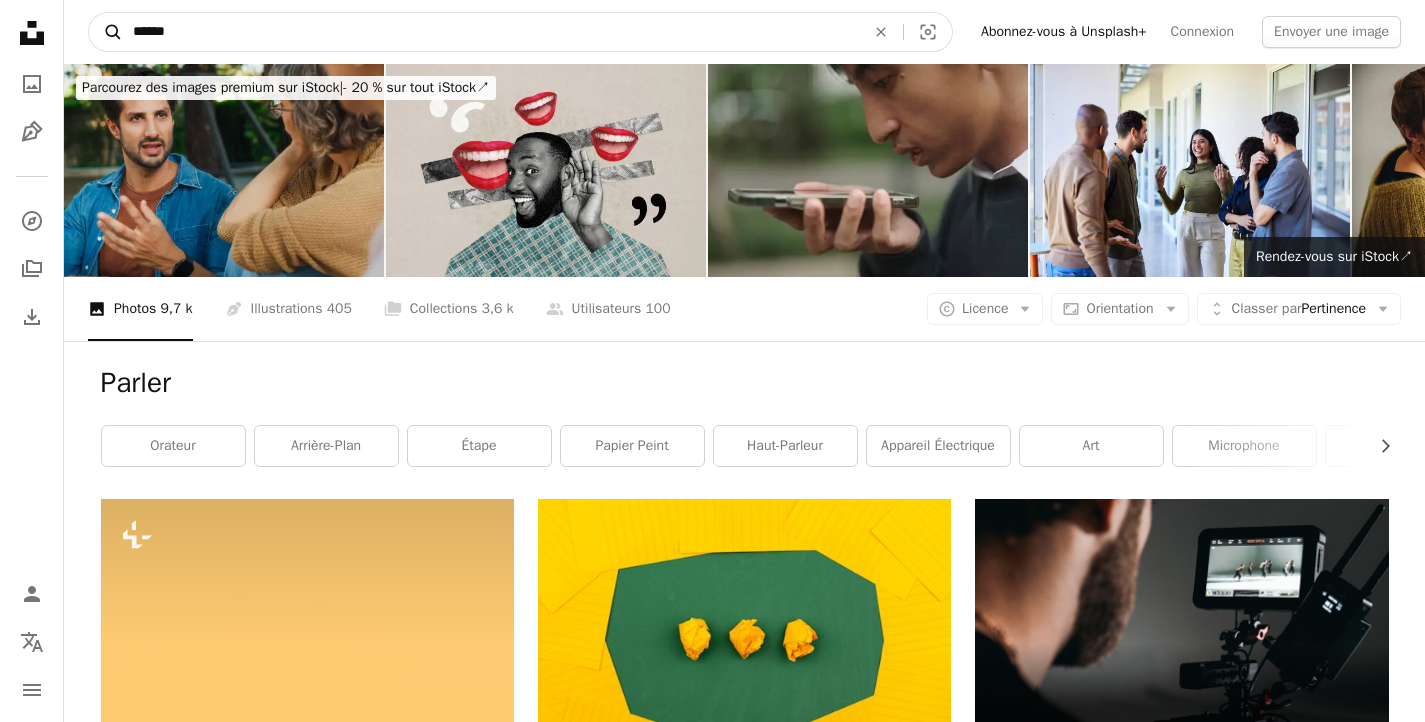 drag, startPoint x: 172, startPoint y: 34, endPoint x: 112, endPoint y: 33, distance: 60.00833 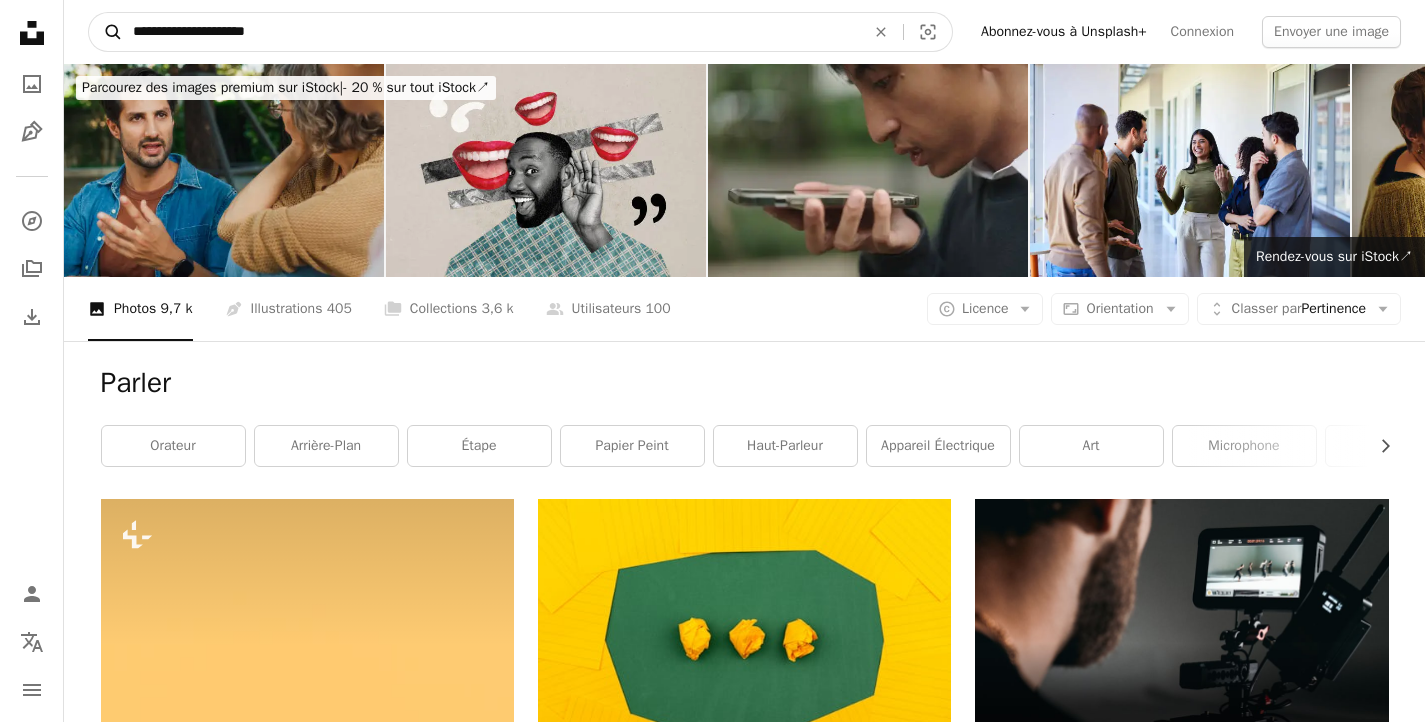 type on "**********" 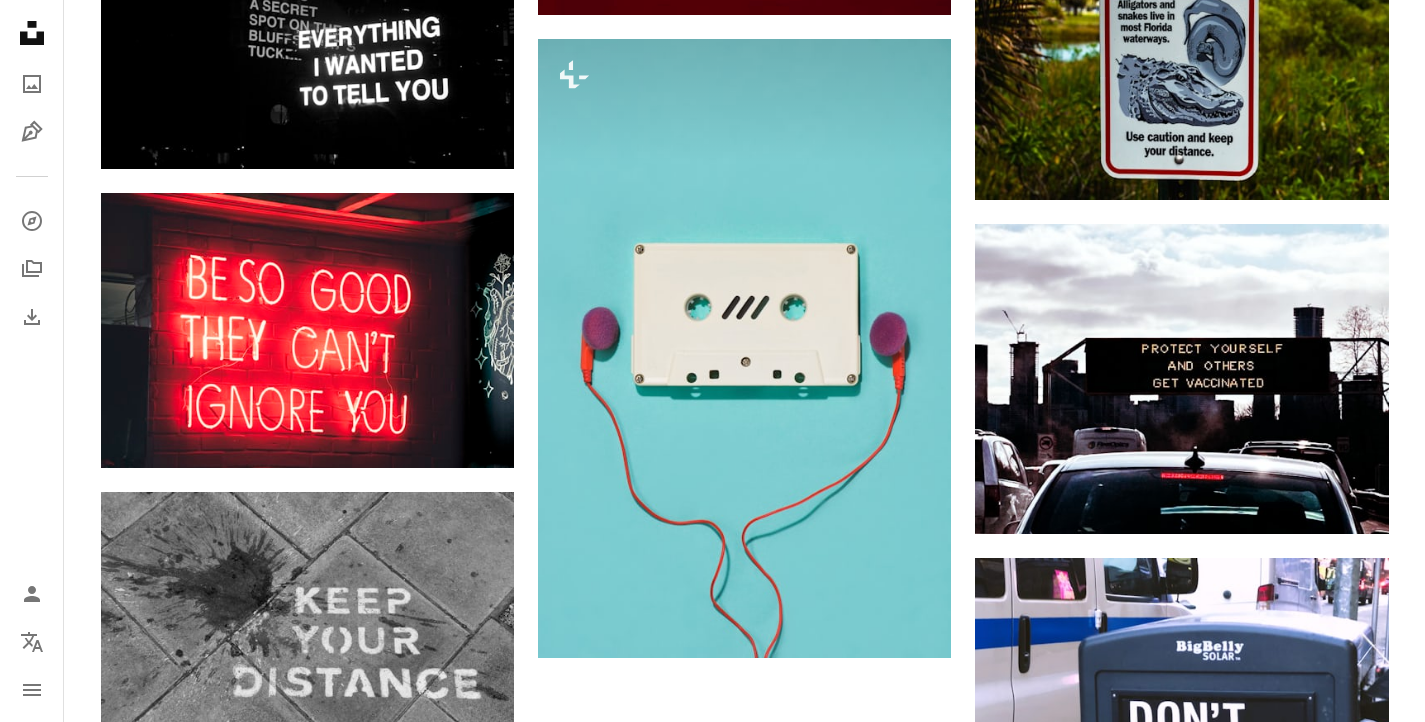 scroll, scrollTop: 2660, scrollLeft: 0, axis: vertical 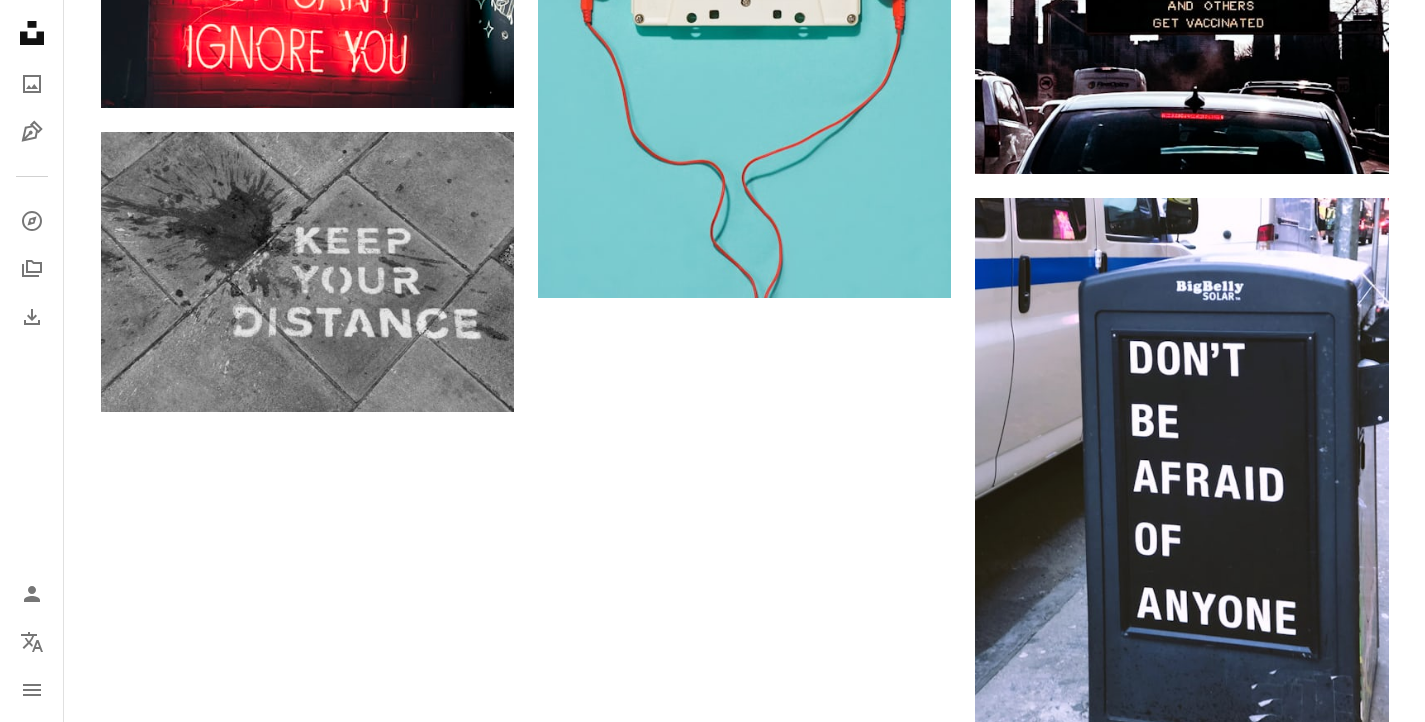 click on "Plus de résultats" at bounding box center [745, 1129] 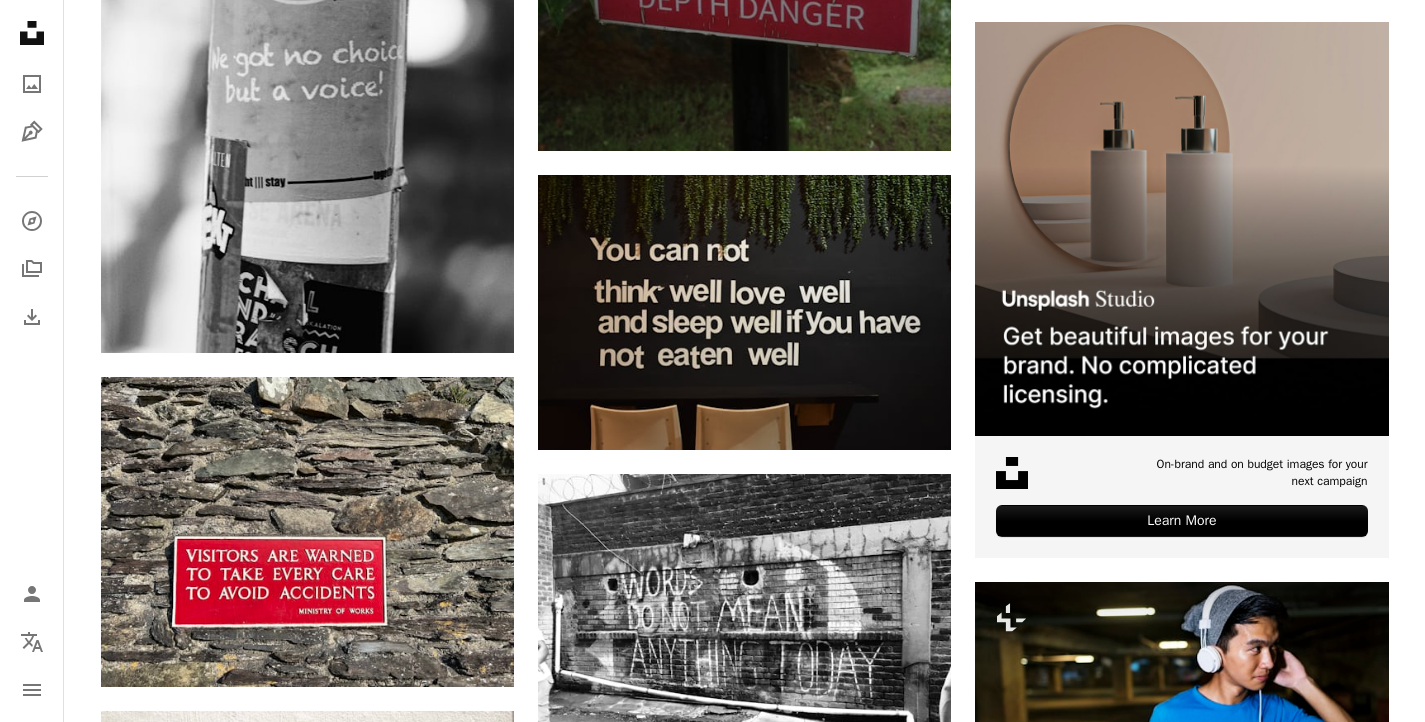 scroll, scrollTop: 8760, scrollLeft: 0, axis: vertical 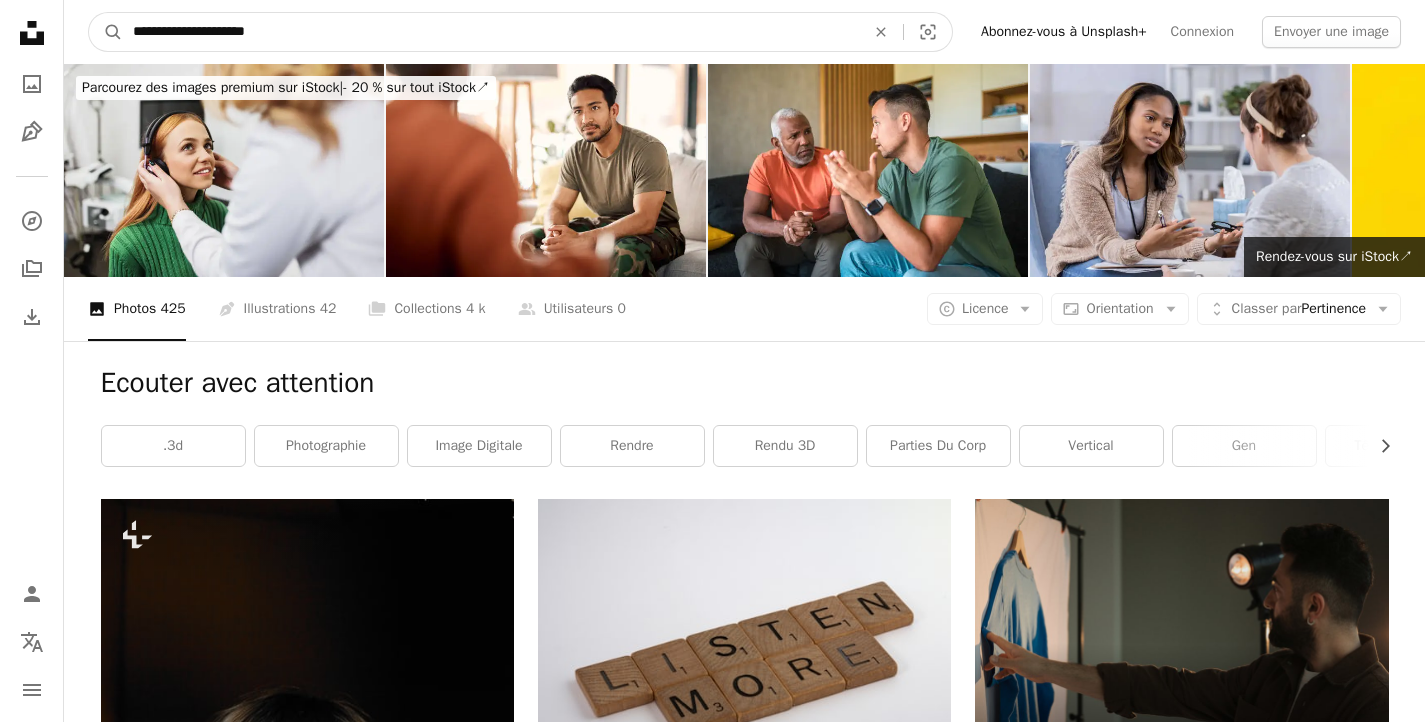 drag, startPoint x: 275, startPoint y: 30, endPoint x: 116, endPoint y: -1, distance: 161.99382 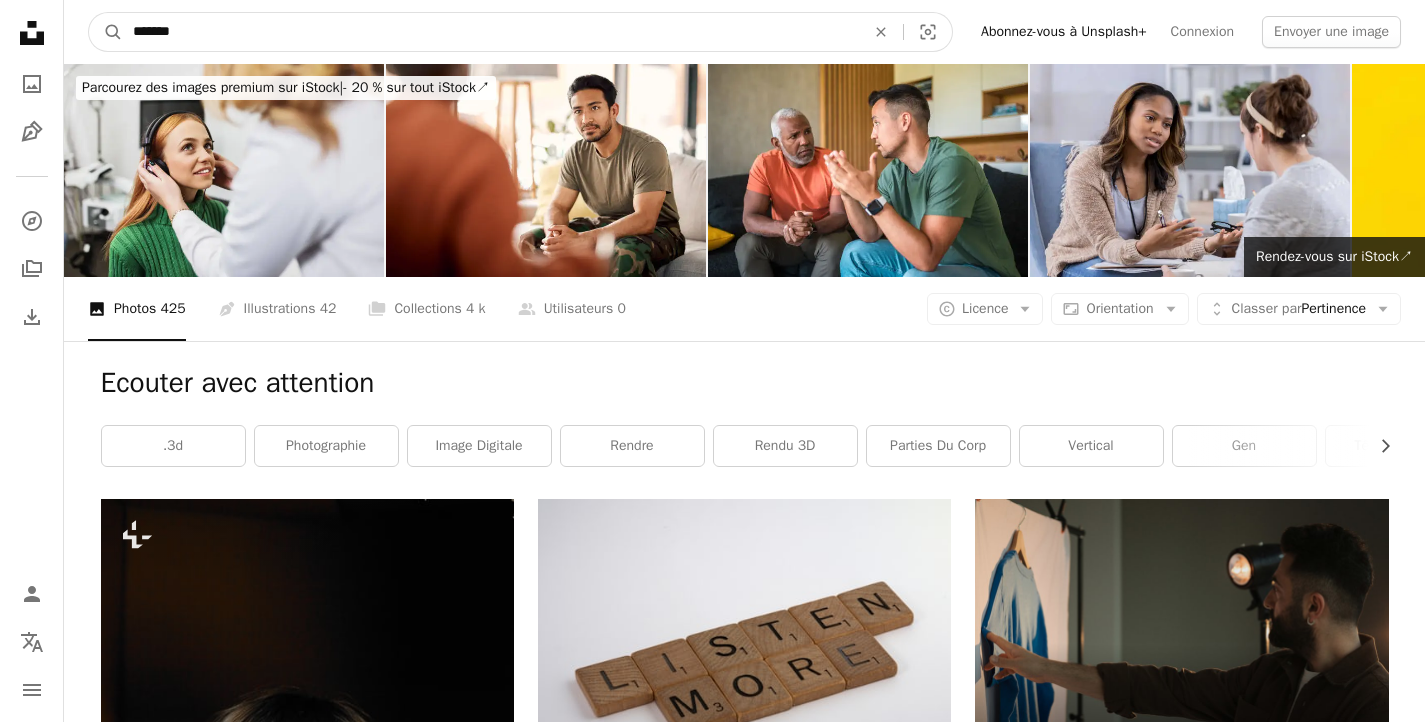 type on "********" 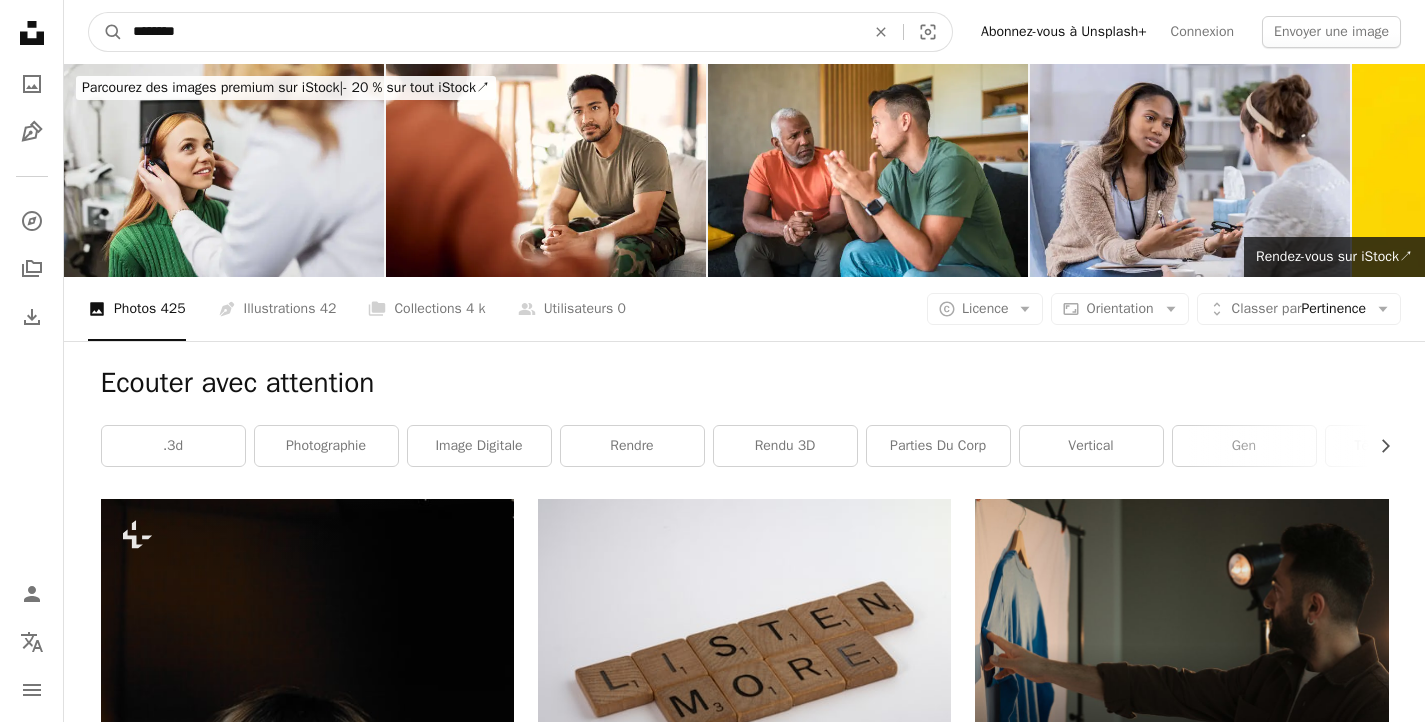 click on "A magnifying glass" at bounding box center (106, 32) 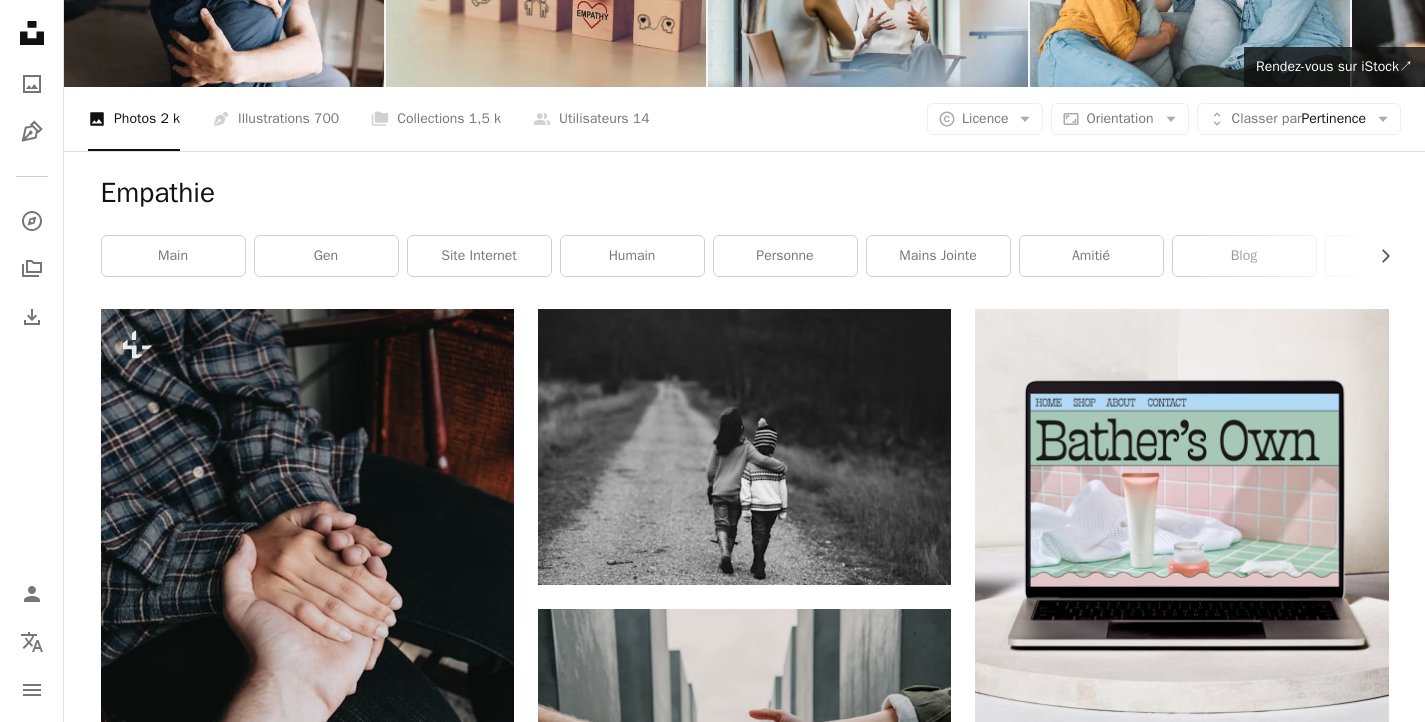 scroll, scrollTop: 0, scrollLeft: 0, axis: both 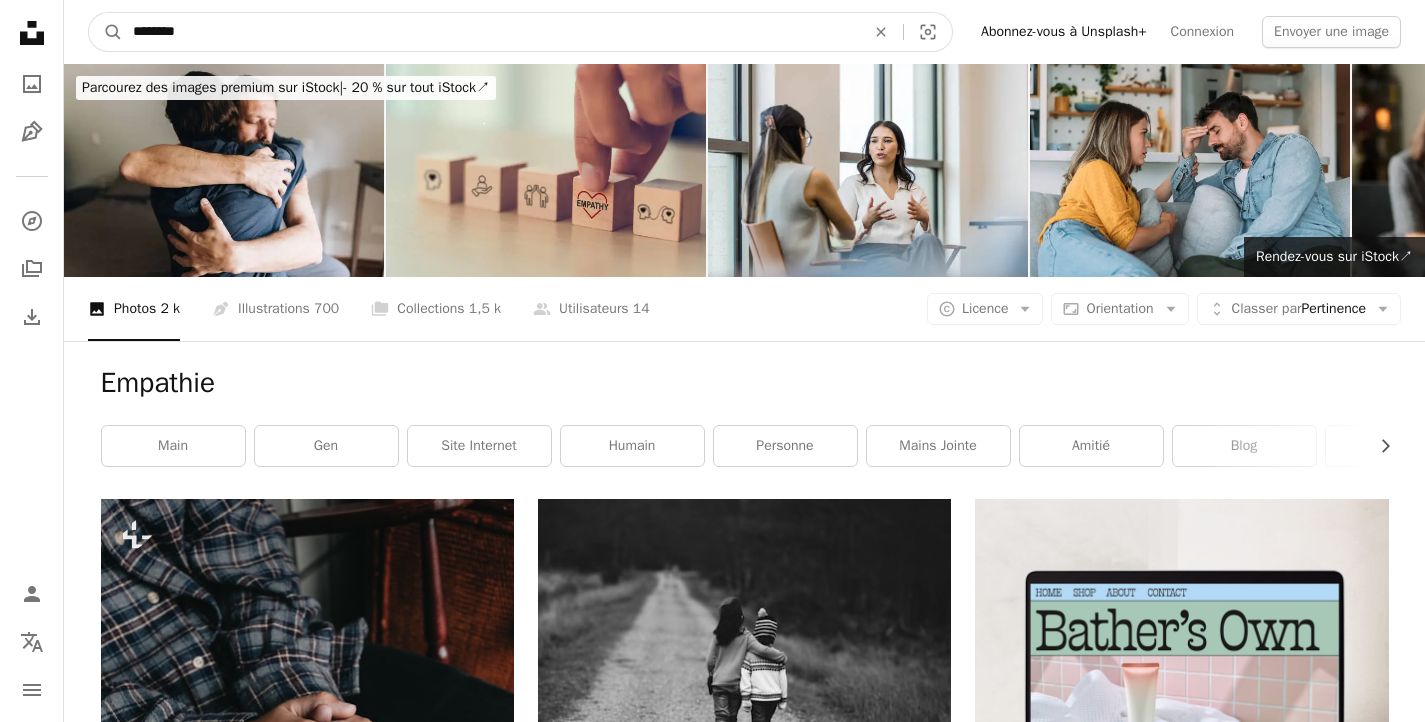 drag, startPoint x: 198, startPoint y: 31, endPoint x: 95, endPoint y: 8, distance: 105.53672 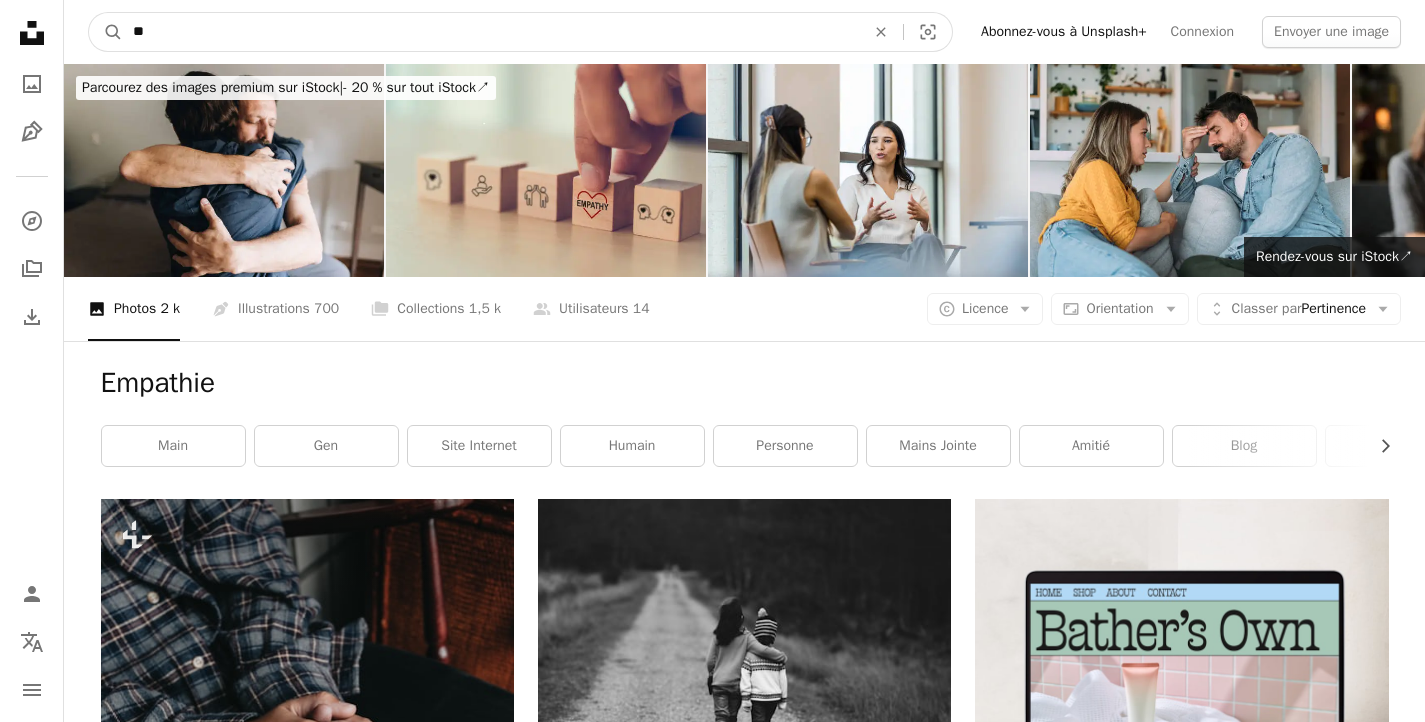 type on "*" 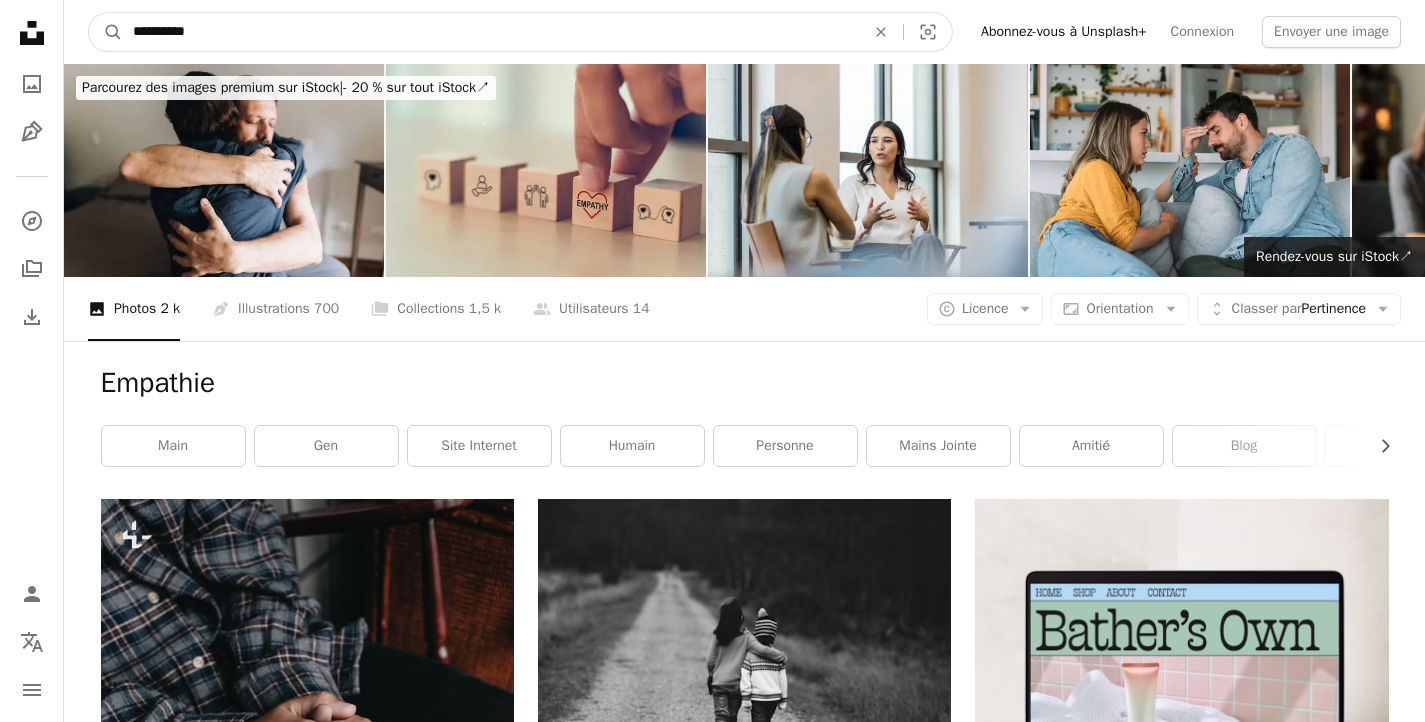type on "**********" 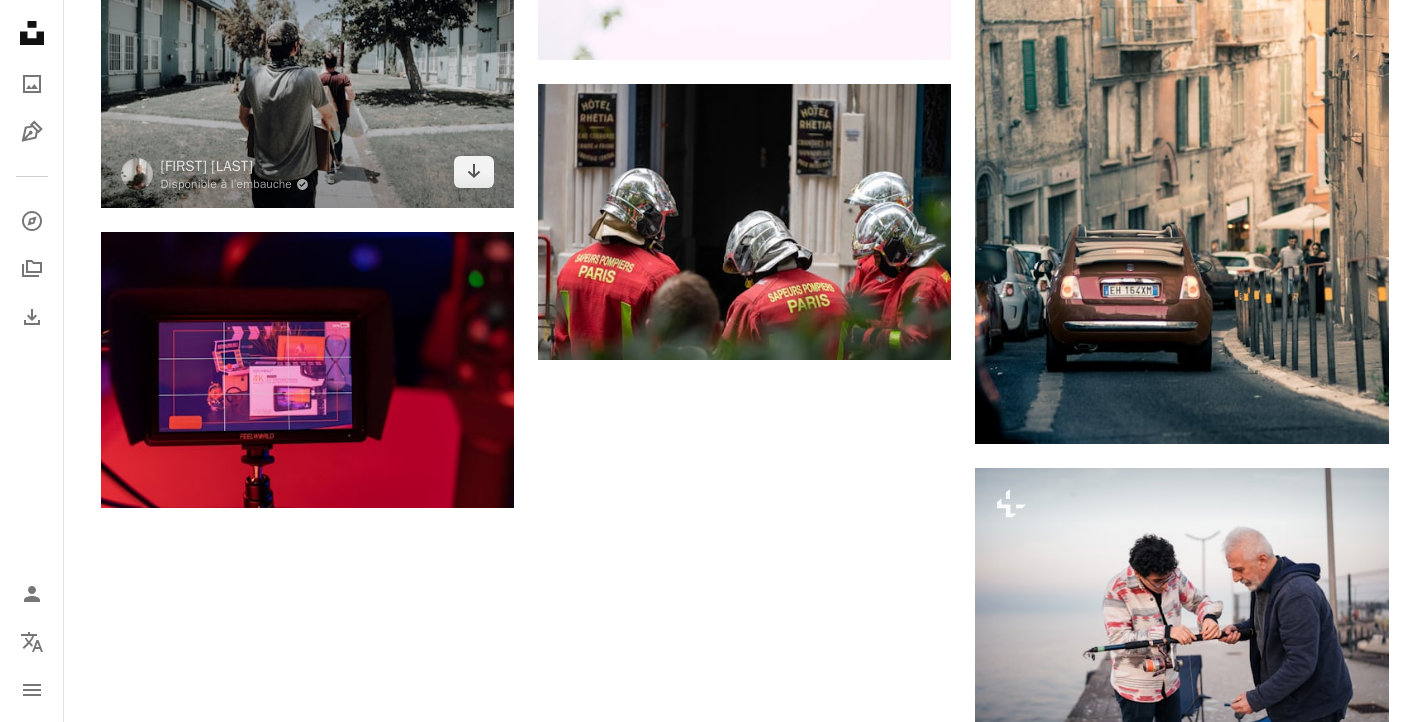 scroll, scrollTop: 2683, scrollLeft: 0, axis: vertical 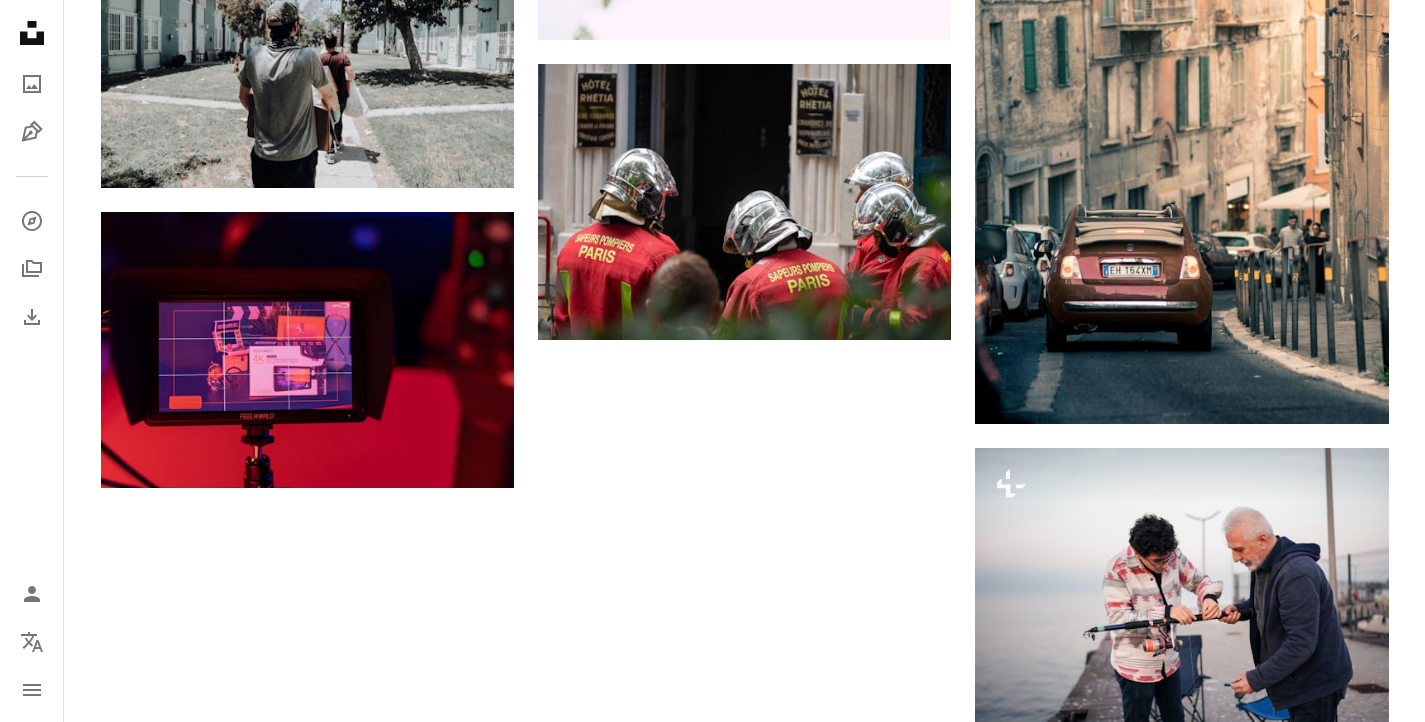 click on "Plus de résultats" at bounding box center (745, 1103) 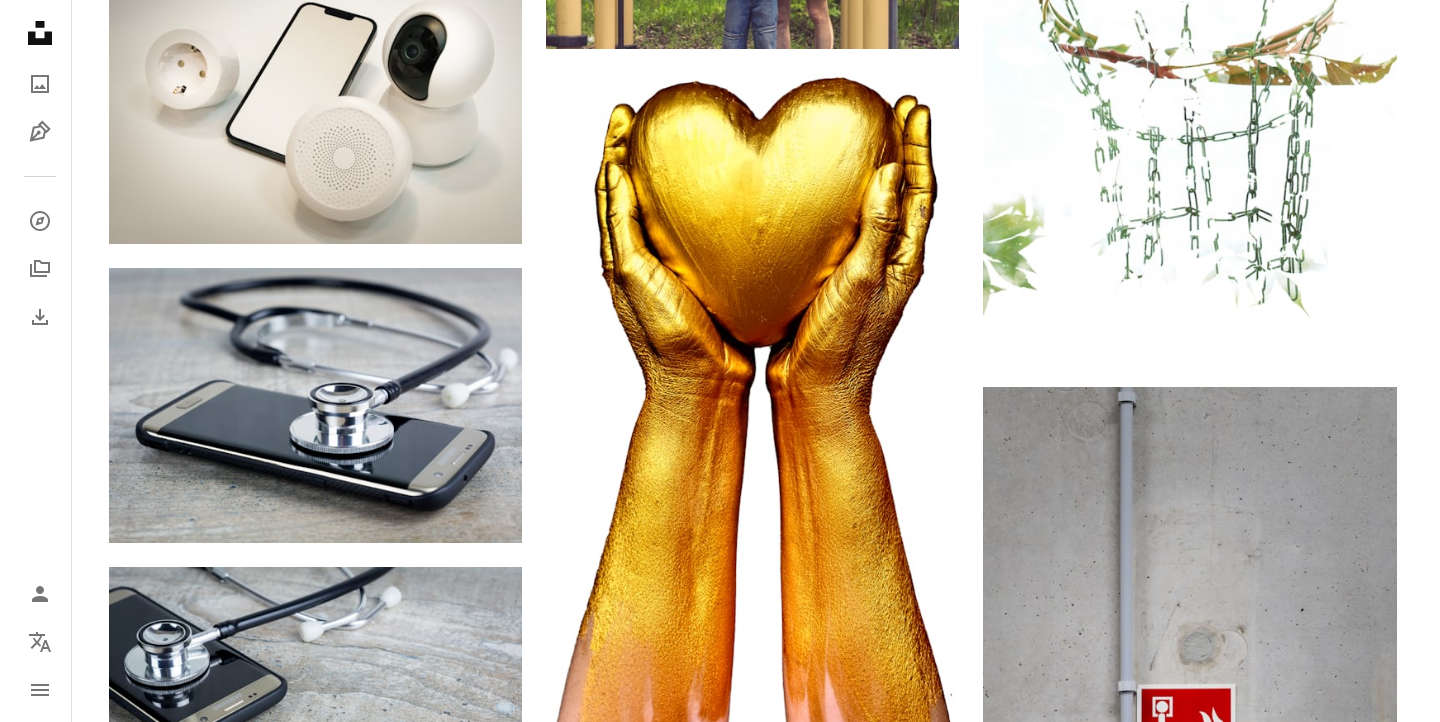 scroll, scrollTop: 13583, scrollLeft: 0, axis: vertical 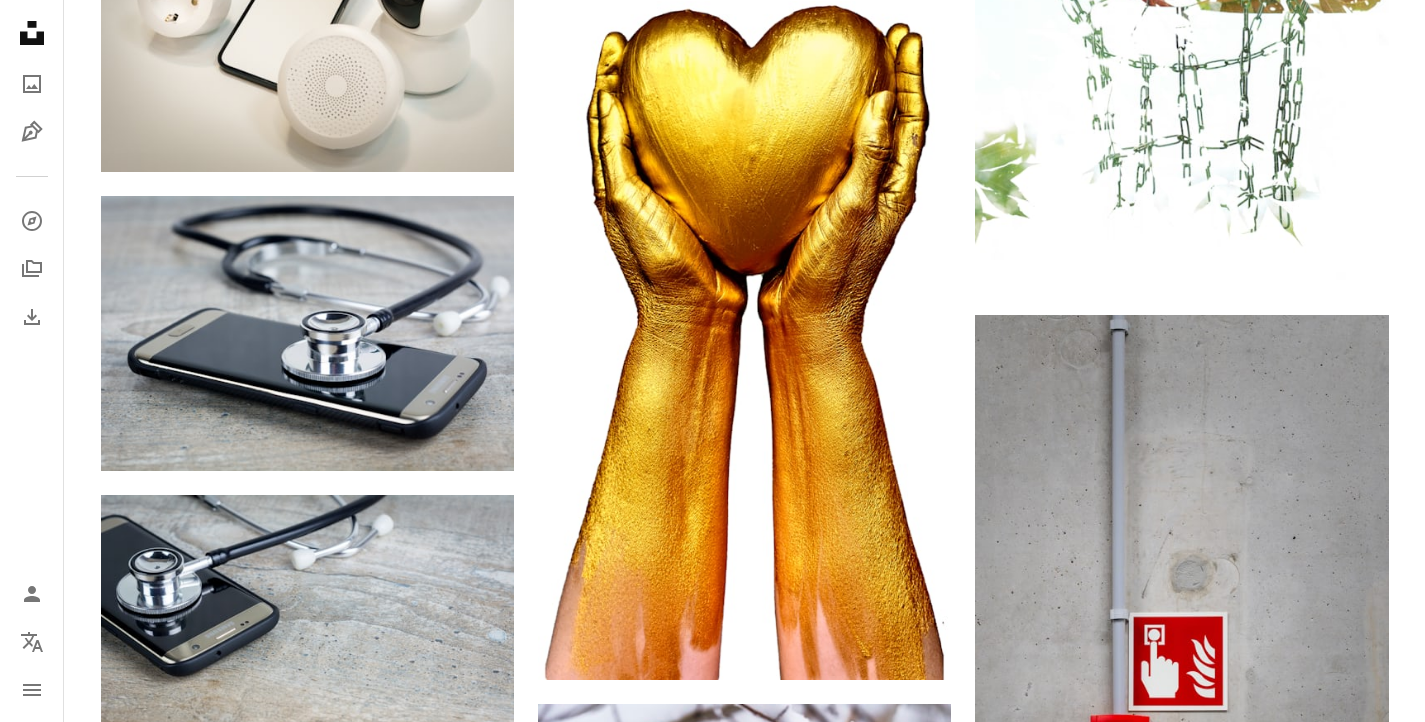click at bounding box center [1181, 1680] 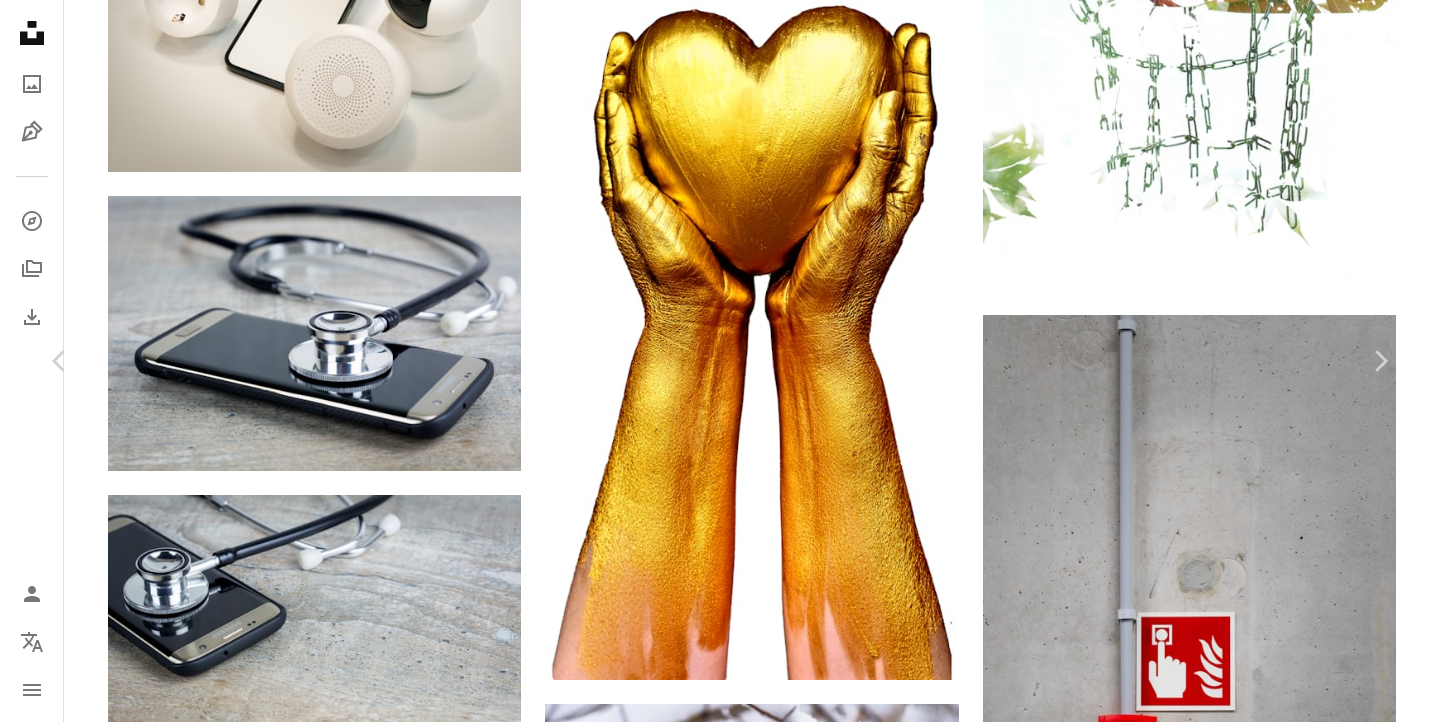scroll, scrollTop: 10340, scrollLeft: 0, axis: vertical 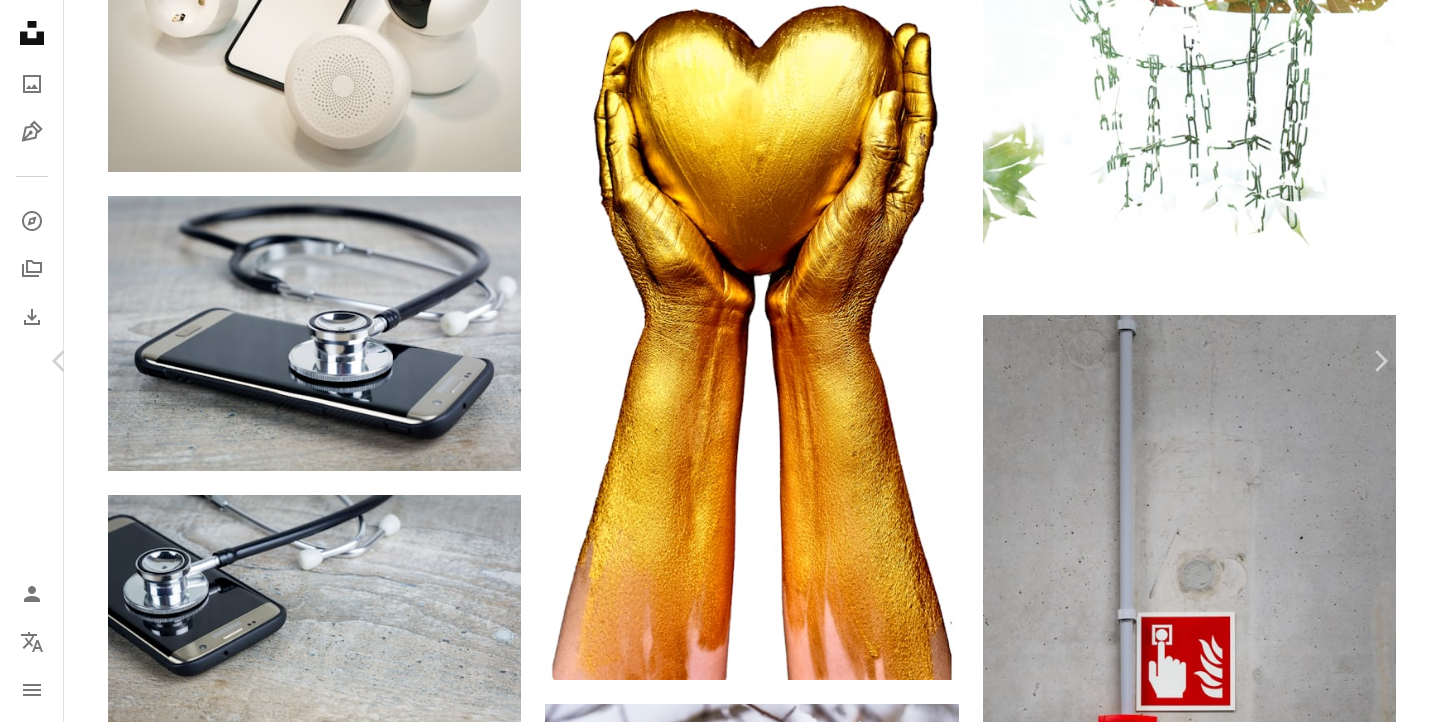 click on "An X shape" at bounding box center (20, 20) 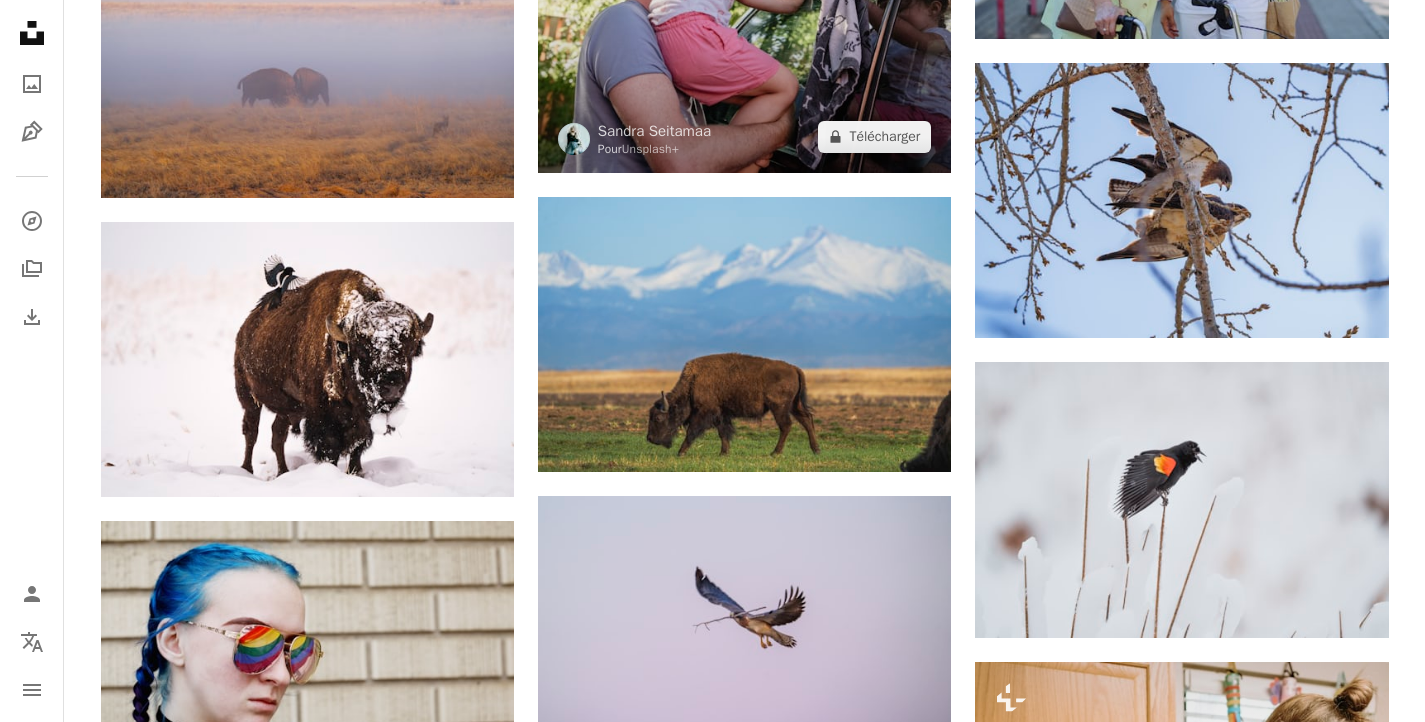 scroll, scrollTop: 16783, scrollLeft: 0, axis: vertical 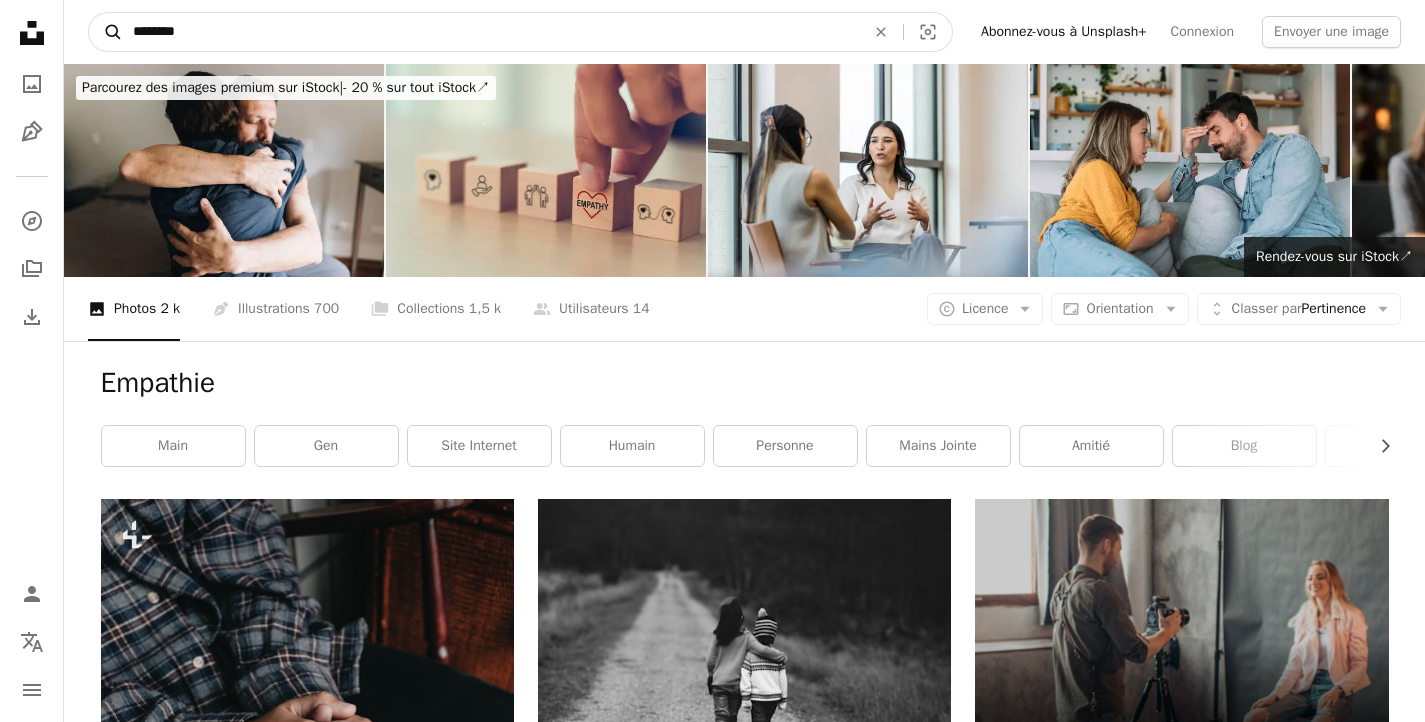 drag, startPoint x: 200, startPoint y: 27, endPoint x: 104, endPoint y: 28, distance: 96.00521 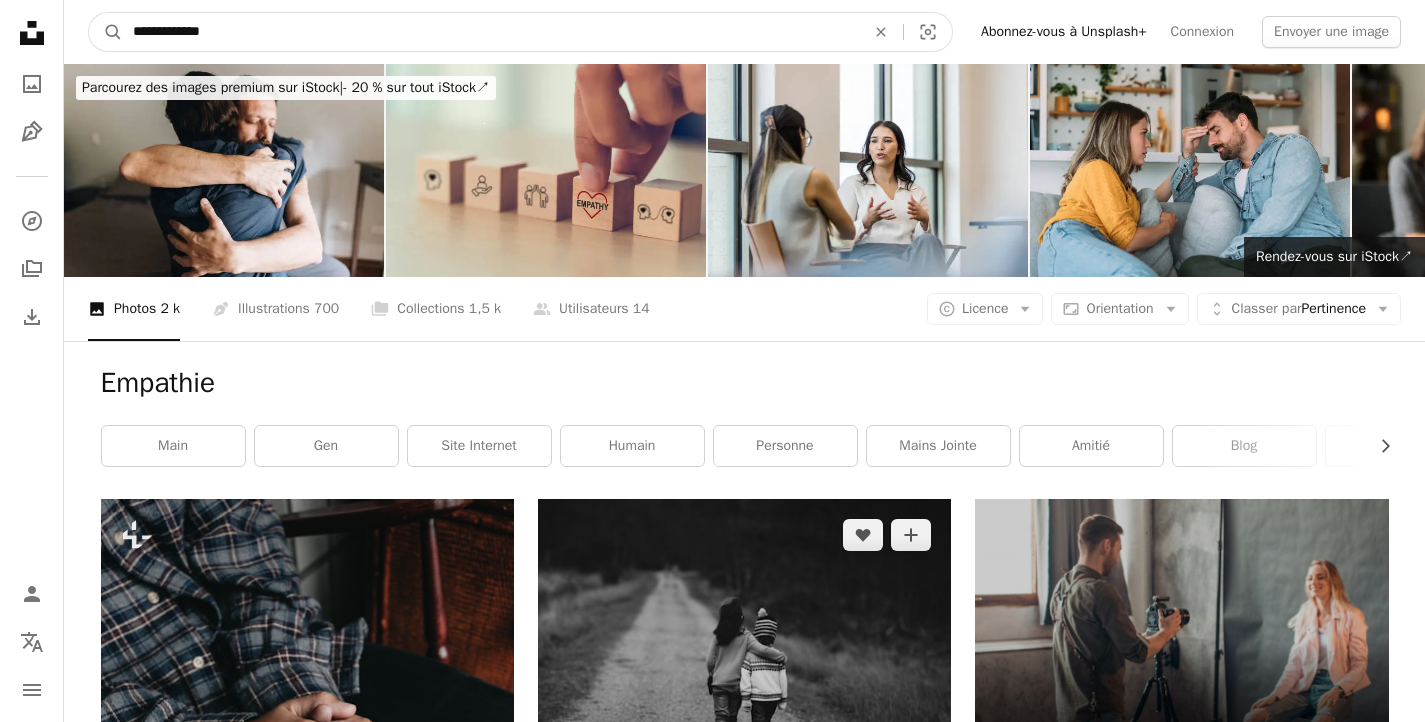 type on "**********" 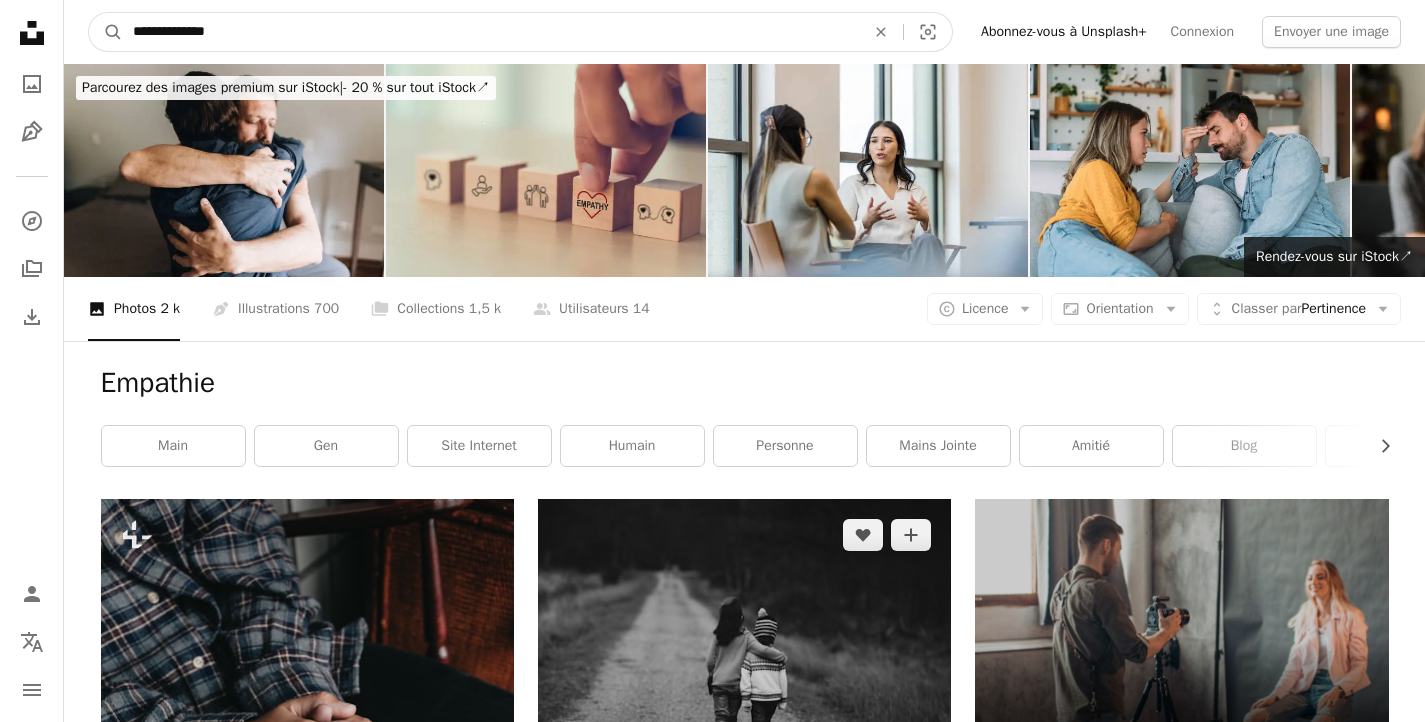 click on "A magnifying glass" at bounding box center [106, 32] 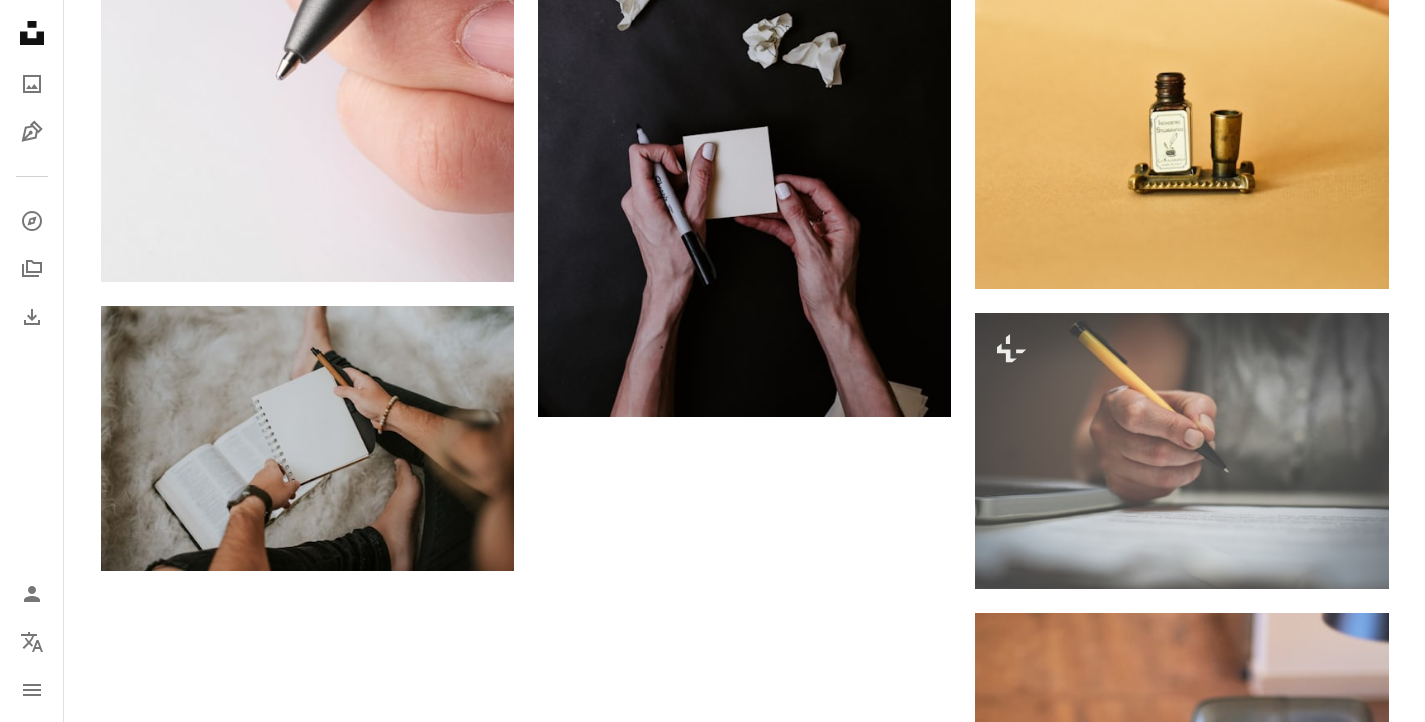 scroll, scrollTop: 2958, scrollLeft: 0, axis: vertical 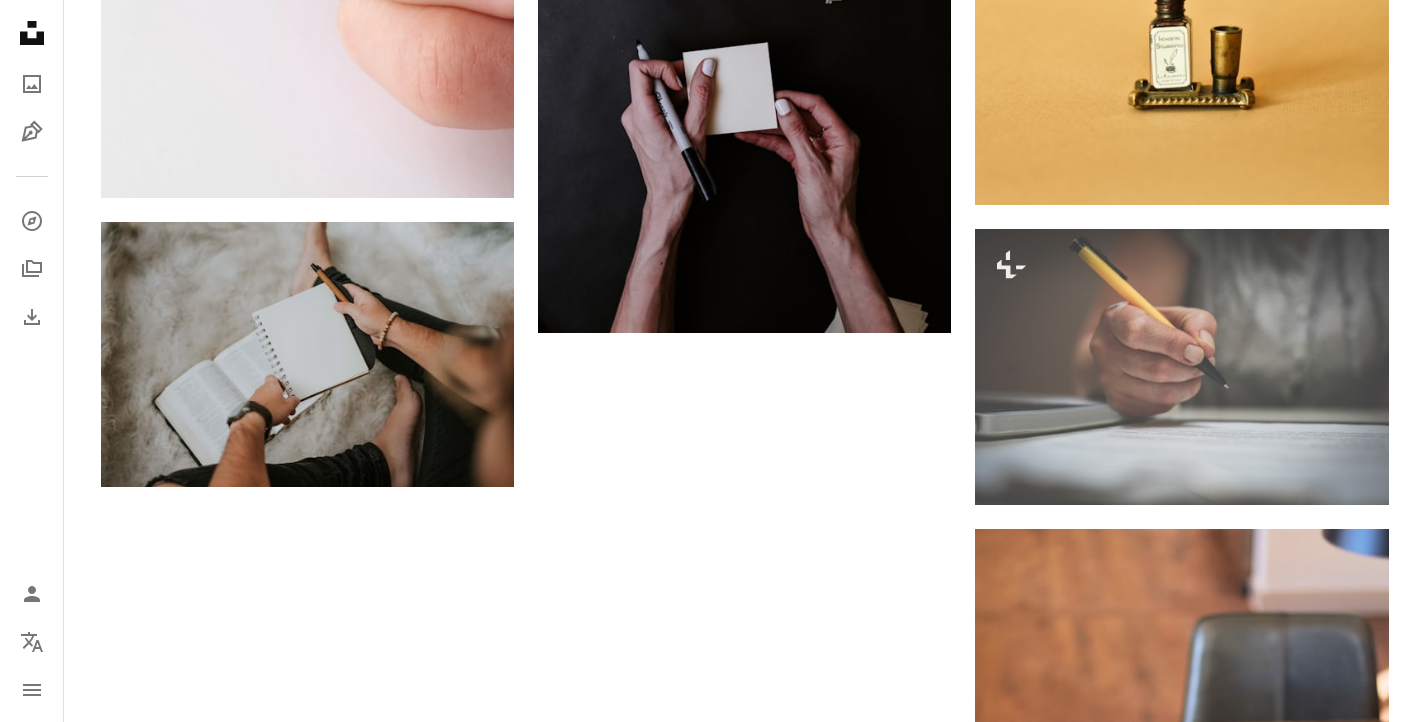 click on "Plus de résultats" at bounding box center [745, 1229] 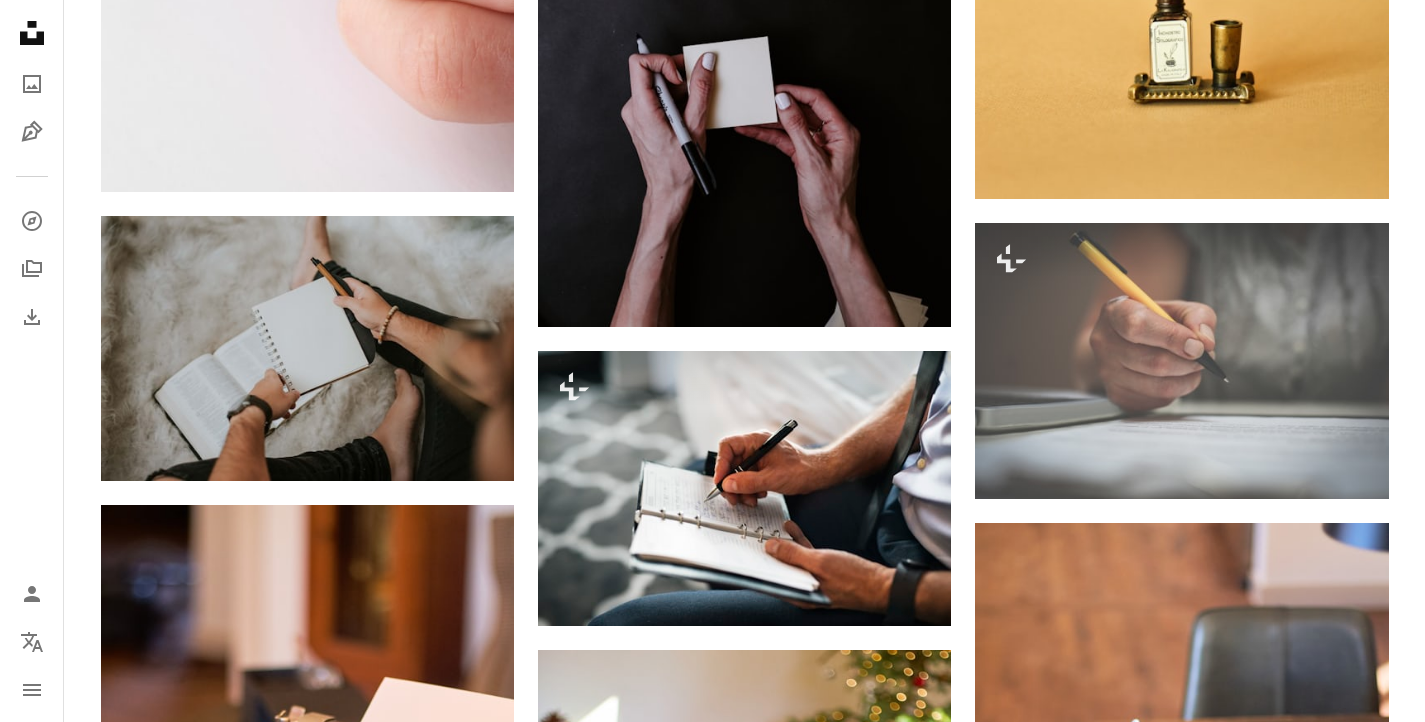 scroll, scrollTop: 2958, scrollLeft: 0, axis: vertical 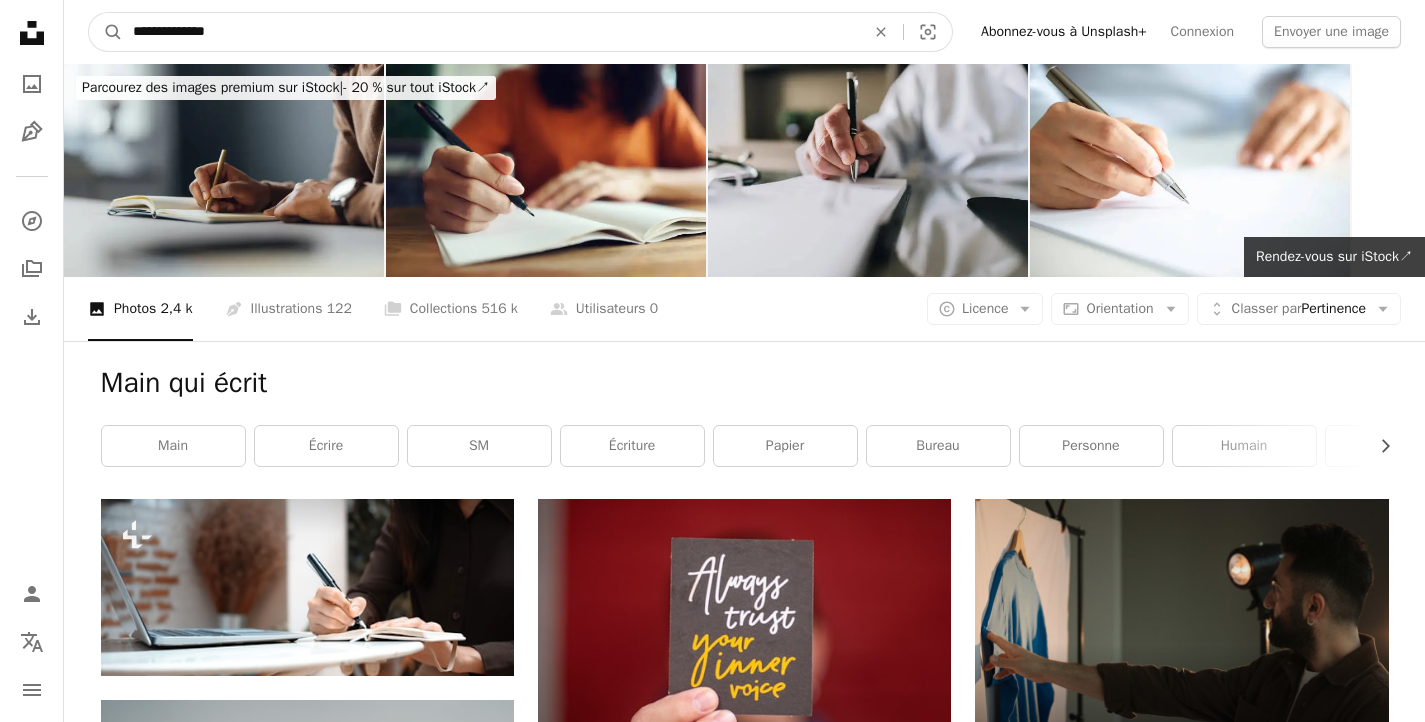 drag, startPoint x: 134, startPoint y: 27, endPoint x: 263, endPoint y: 31, distance: 129.062 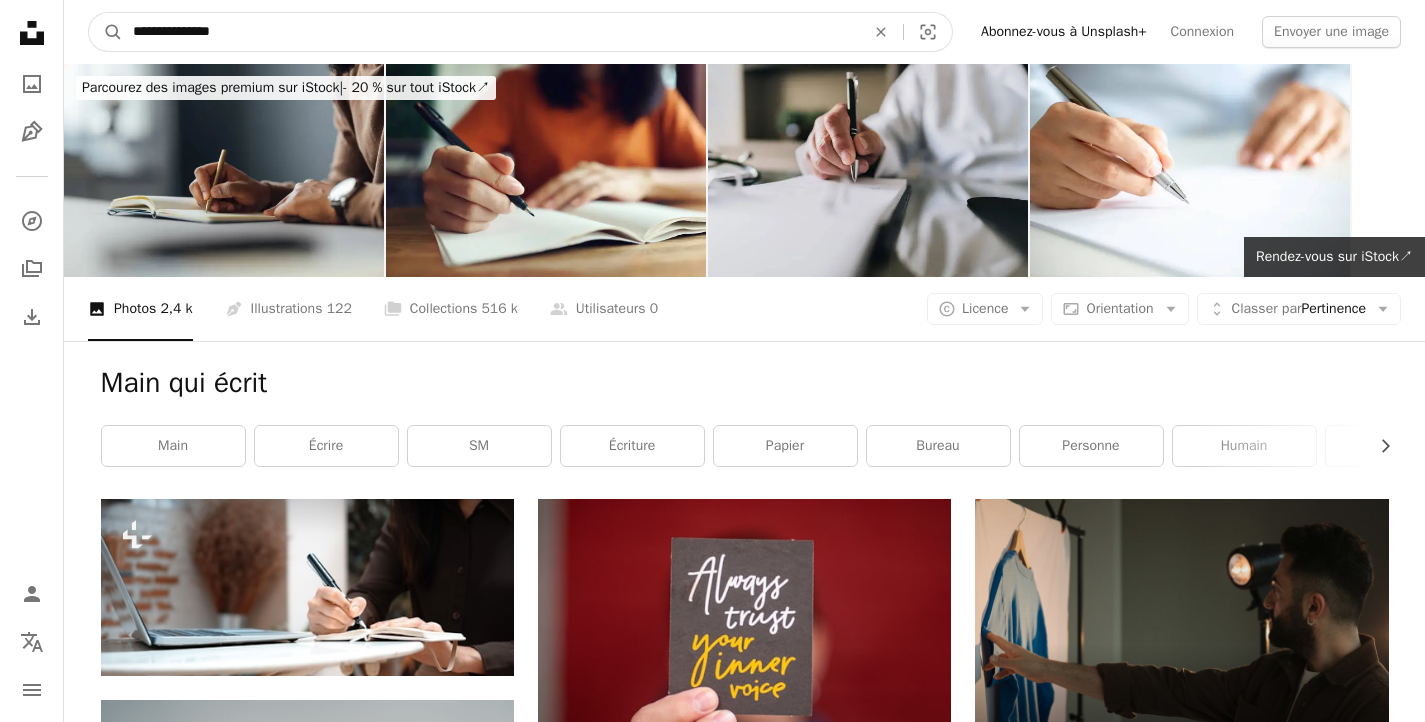 type on "**********" 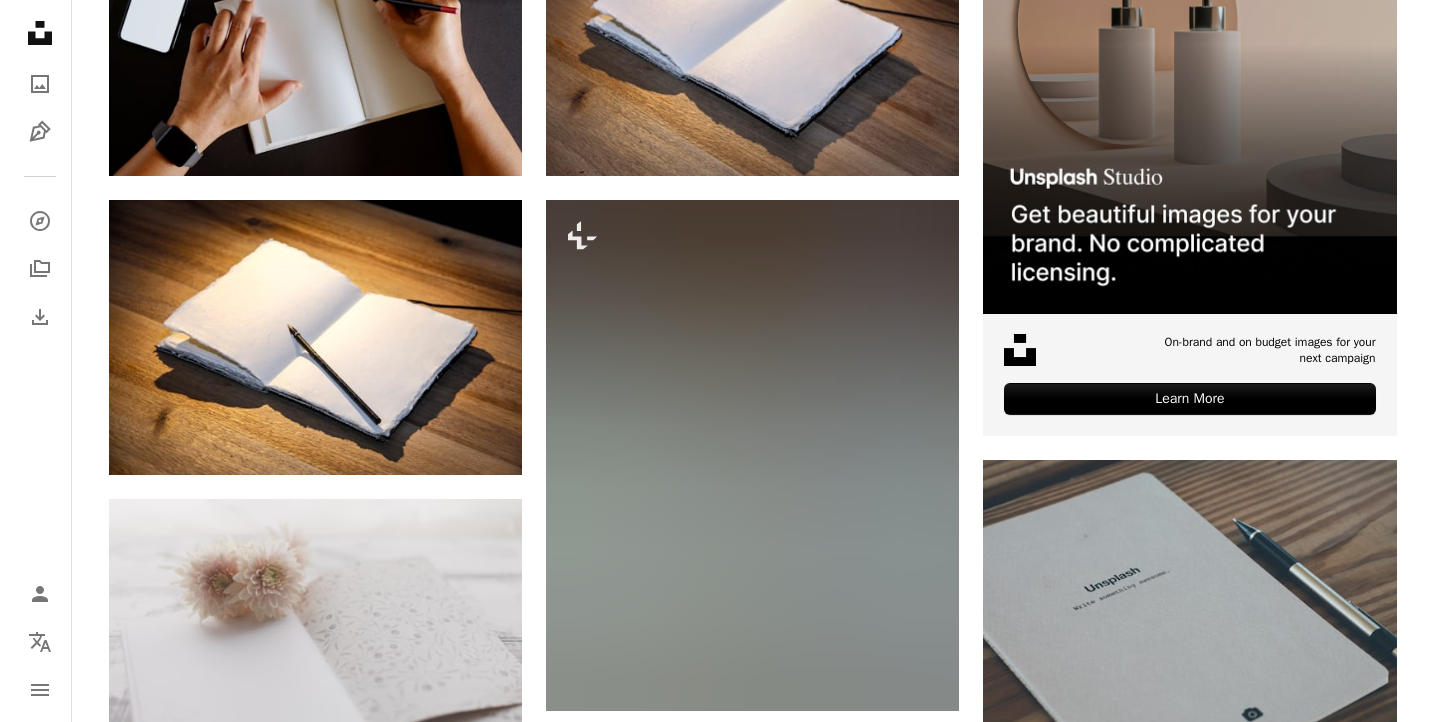 scroll, scrollTop: 600, scrollLeft: 0, axis: vertical 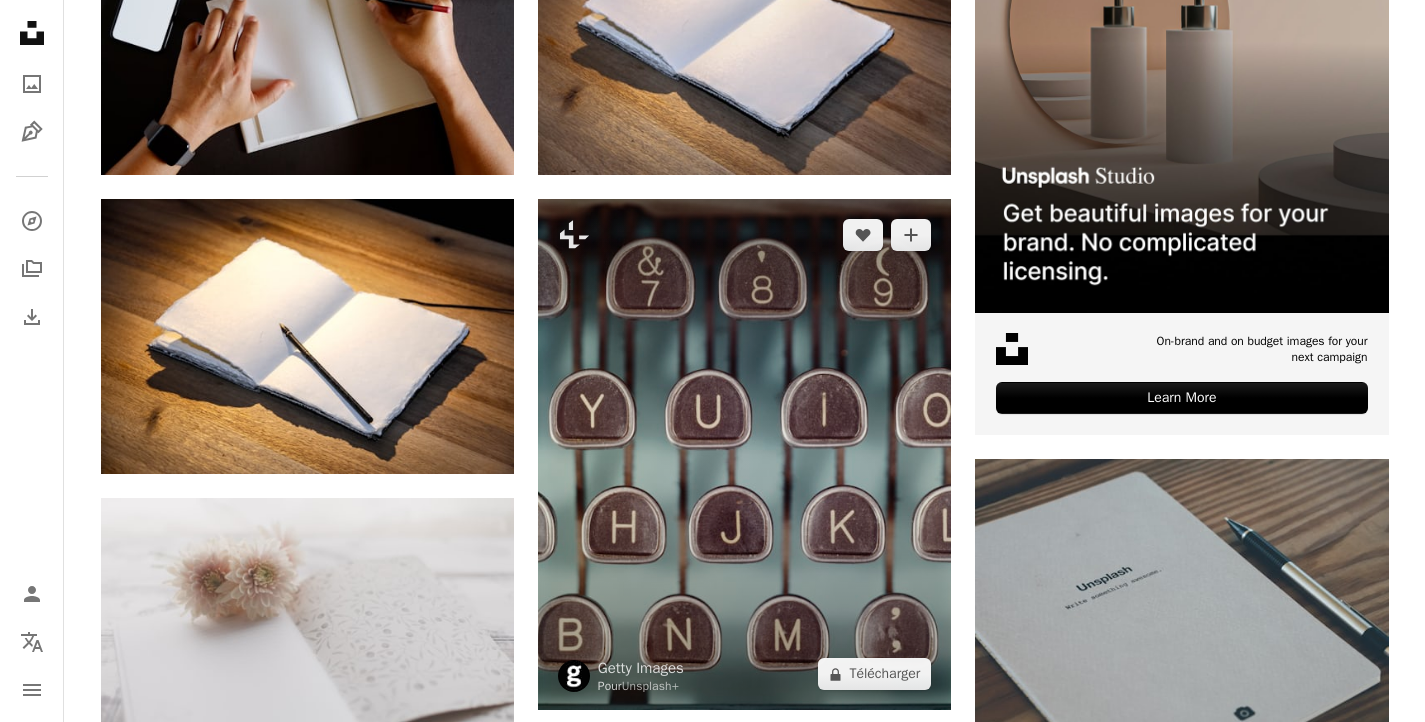 click at bounding box center [744, 455] 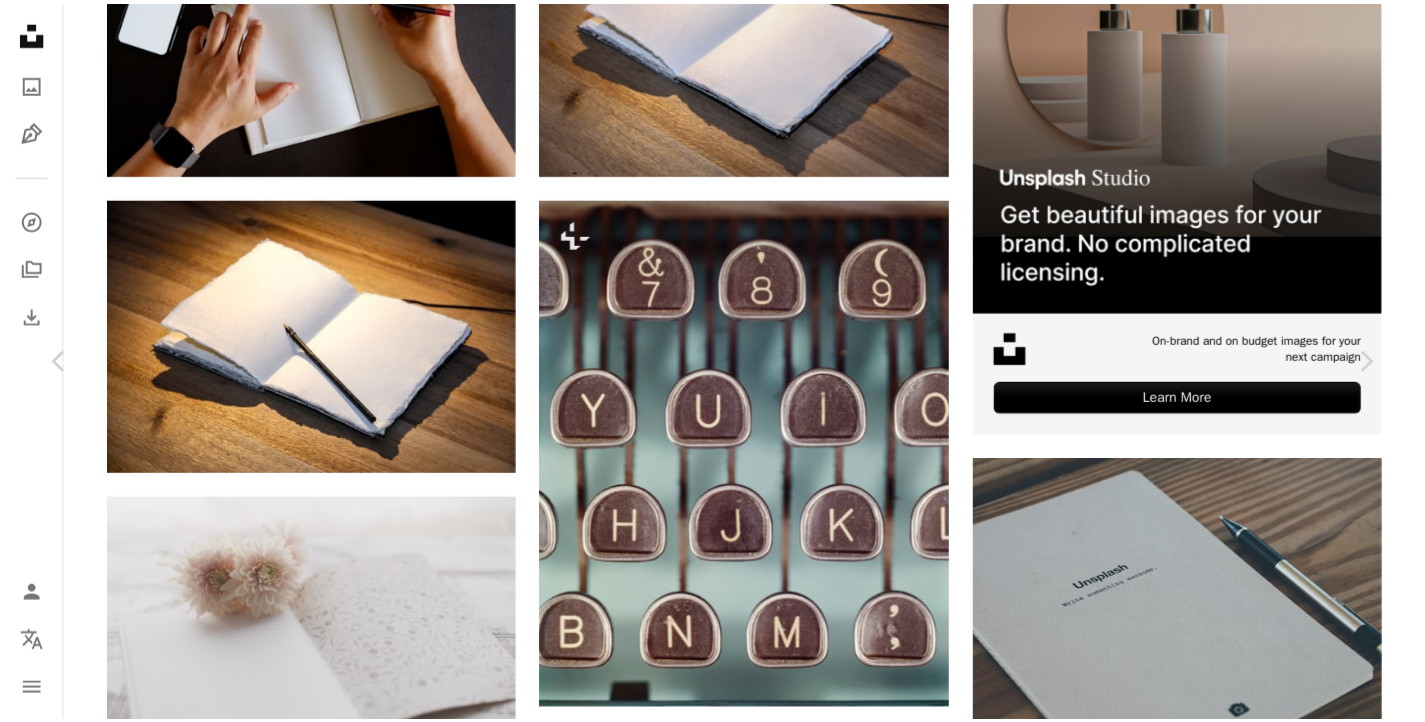 scroll, scrollTop: 0, scrollLeft: 0, axis: both 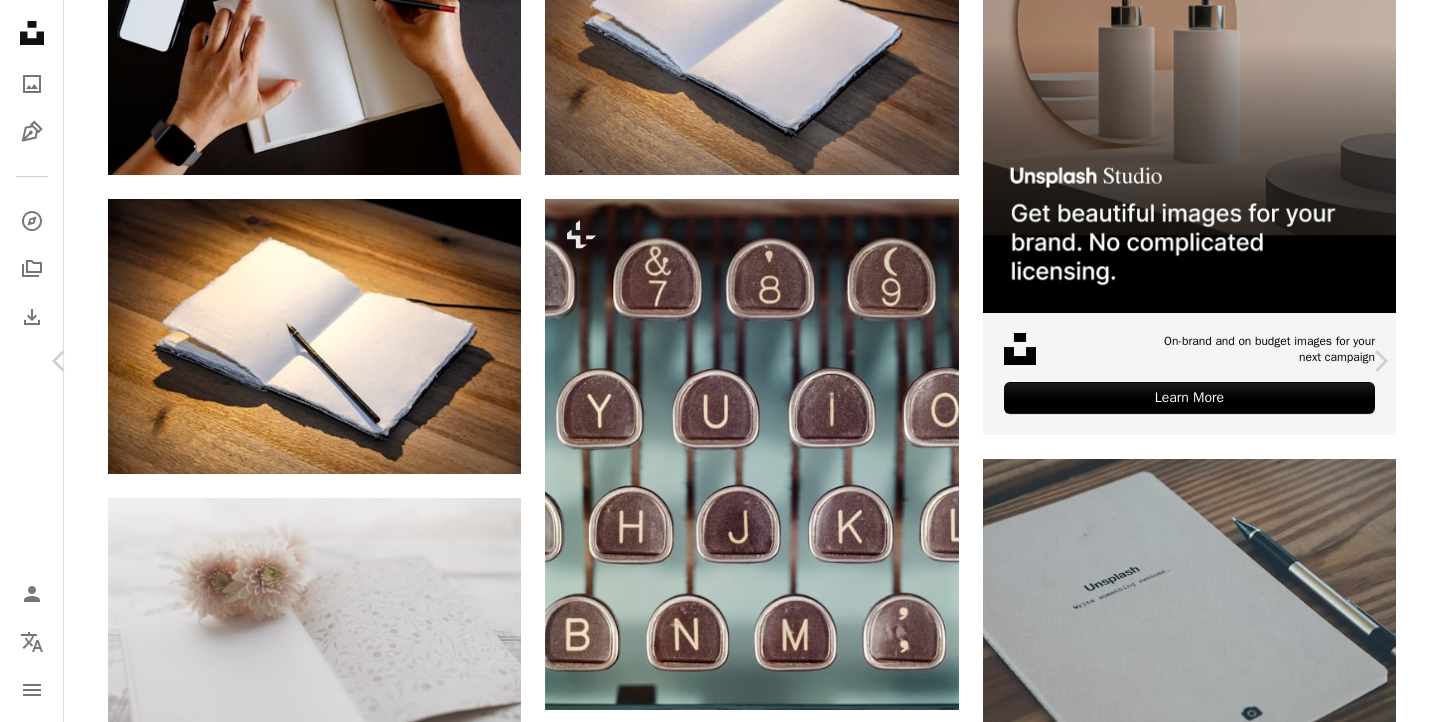 click on "An X shape" at bounding box center (20, 20) 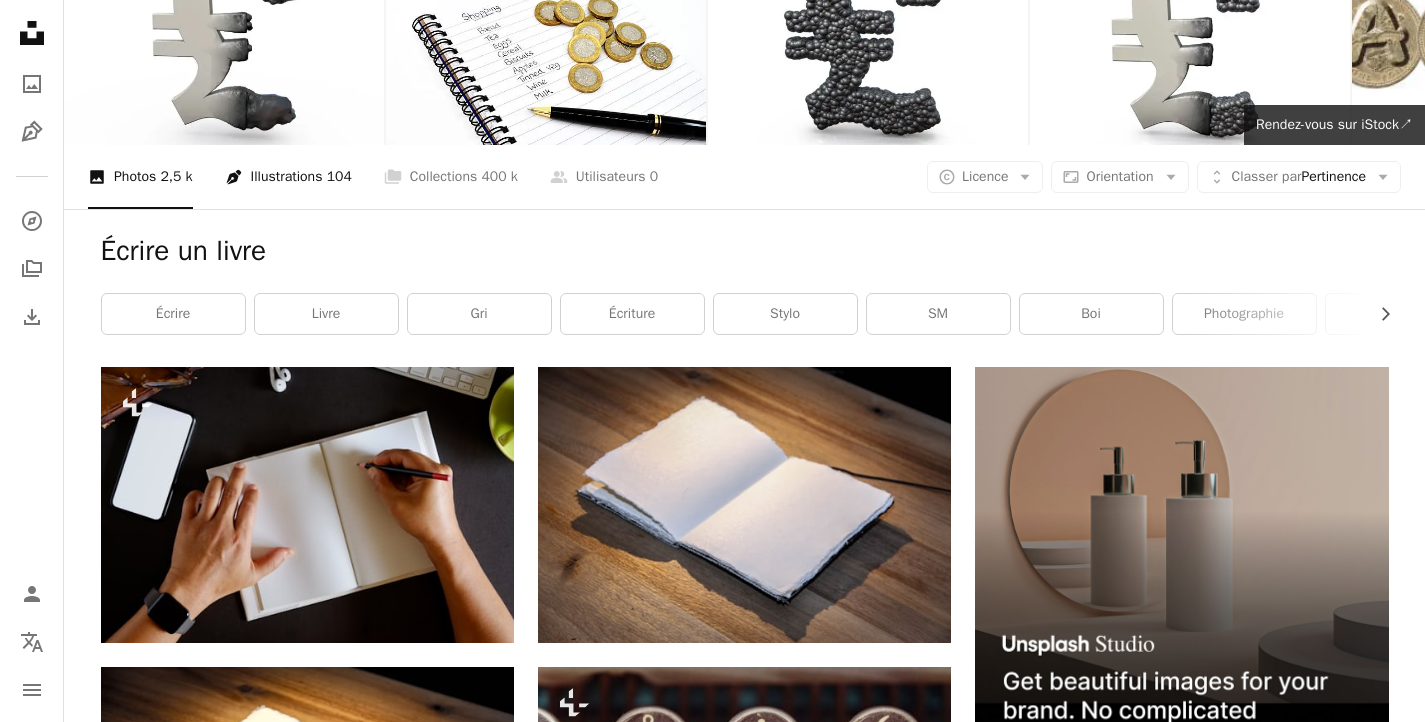 scroll, scrollTop: 0, scrollLeft: 0, axis: both 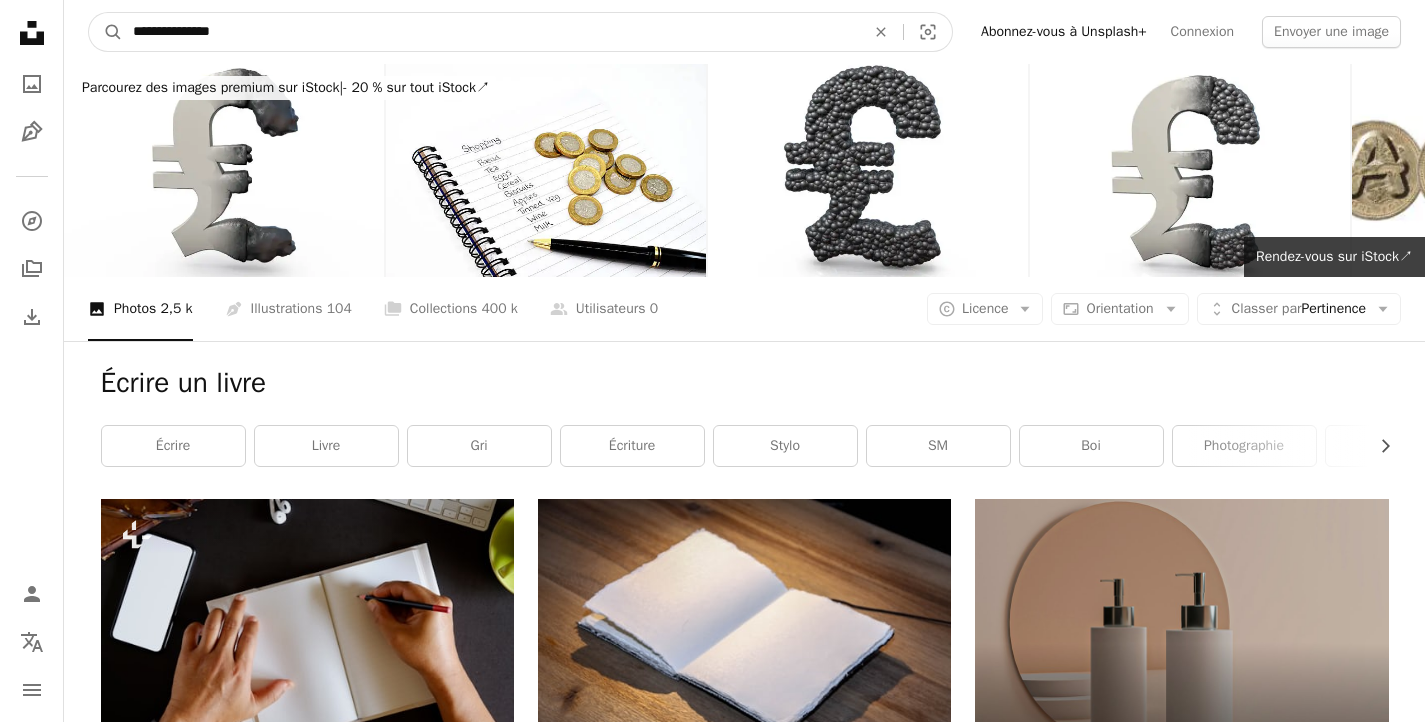 drag, startPoint x: 171, startPoint y: 29, endPoint x: 263, endPoint y: 21, distance: 92.34717 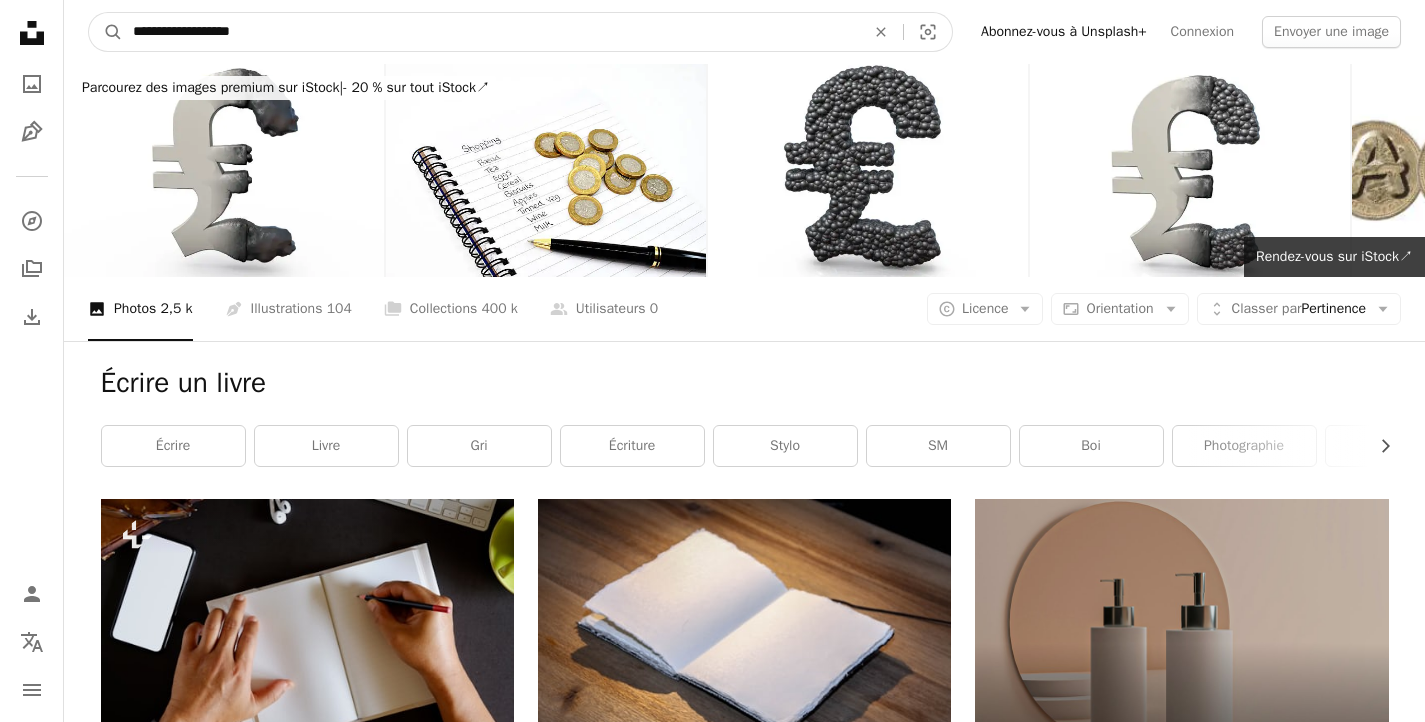 type on "**********" 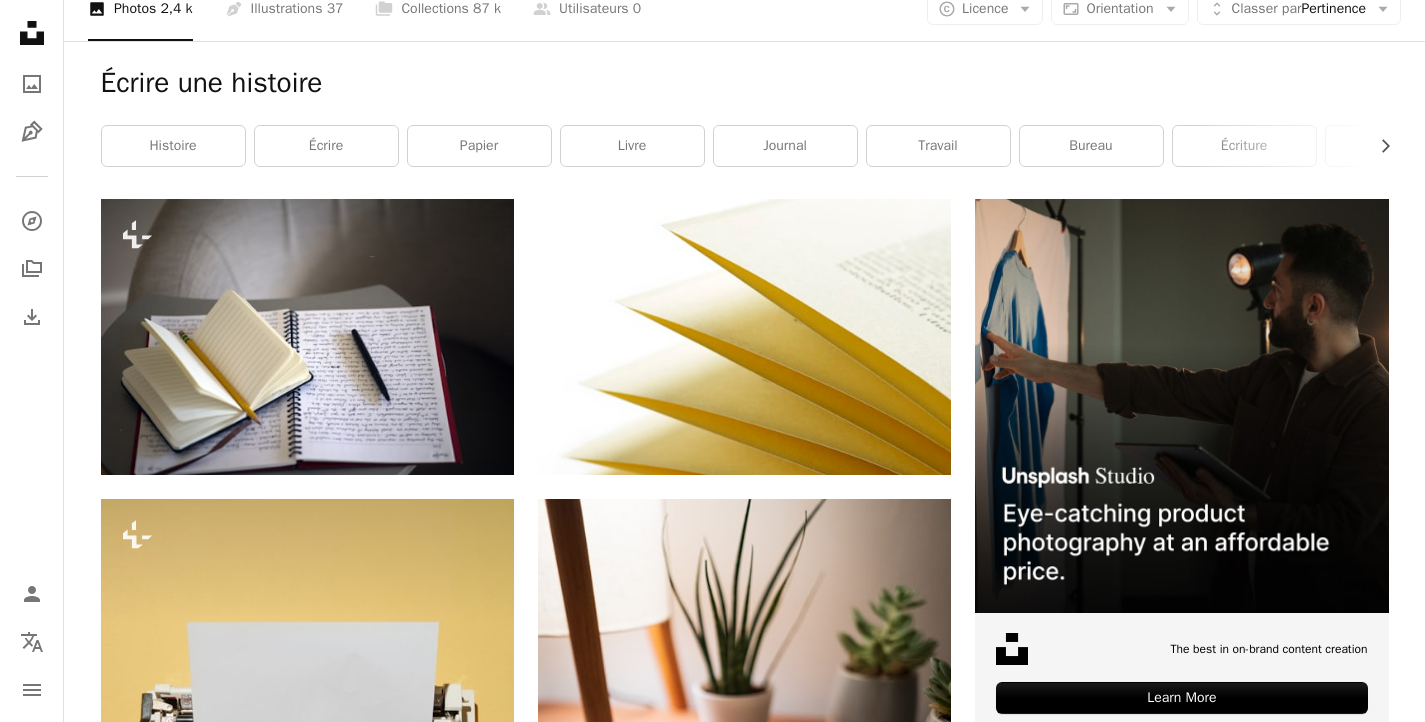 scroll, scrollTop: 0, scrollLeft: 0, axis: both 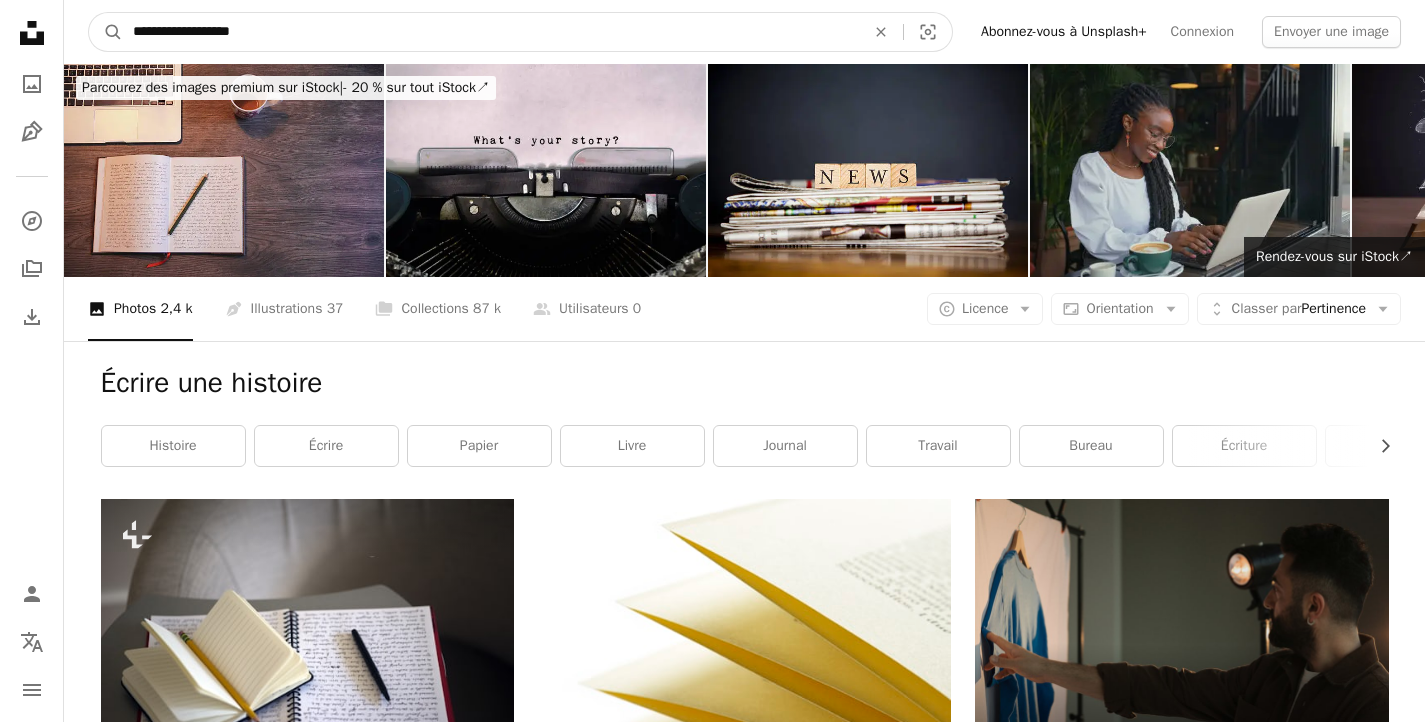 click on "**********" at bounding box center (491, 32) 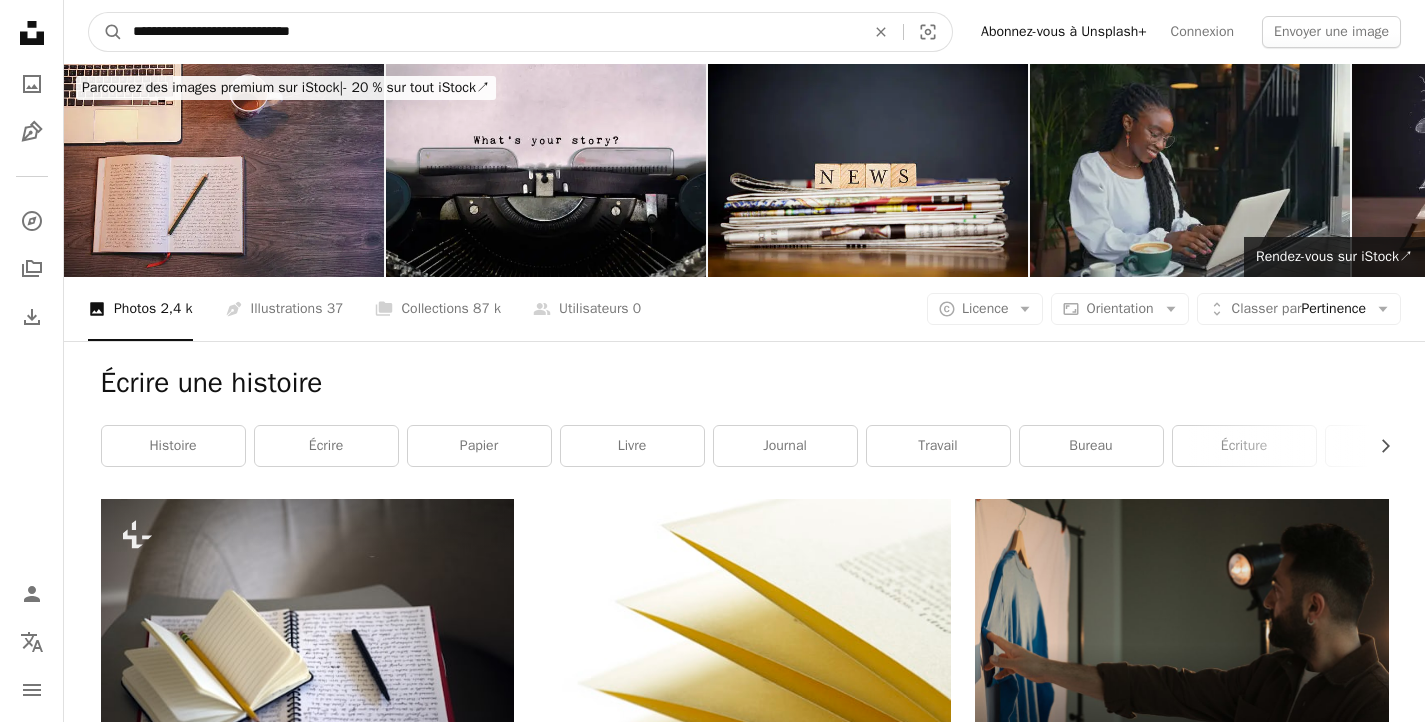 type on "**********" 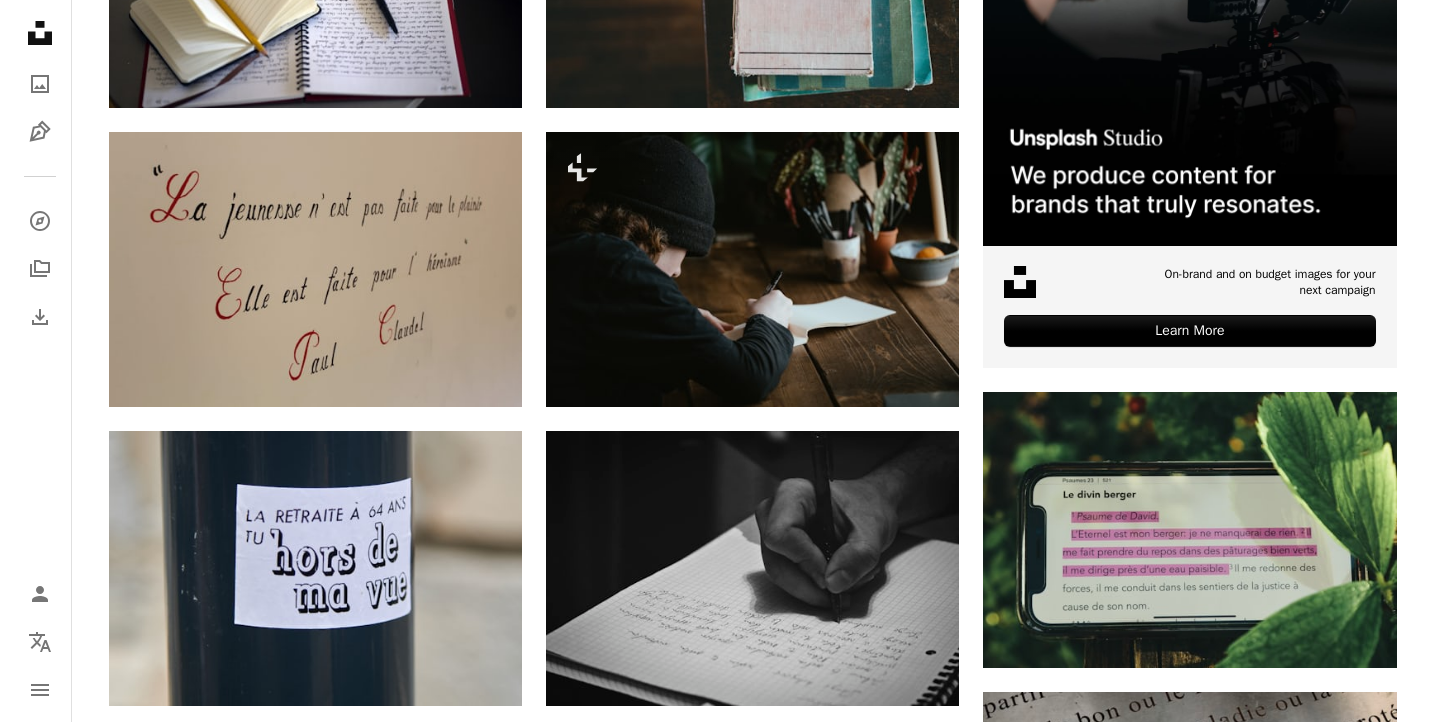 scroll, scrollTop: 663, scrollLeft: 0, axis: vertical 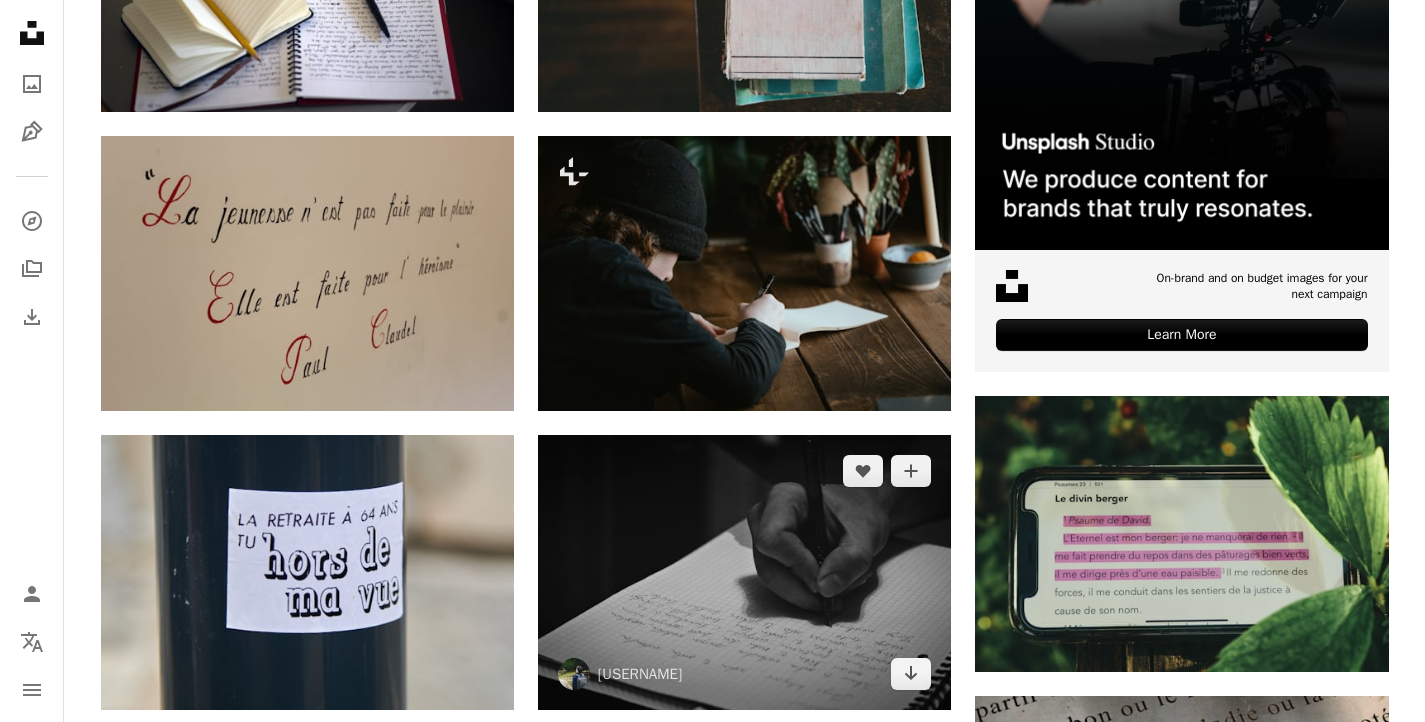 click at bounding box center (744, 572) 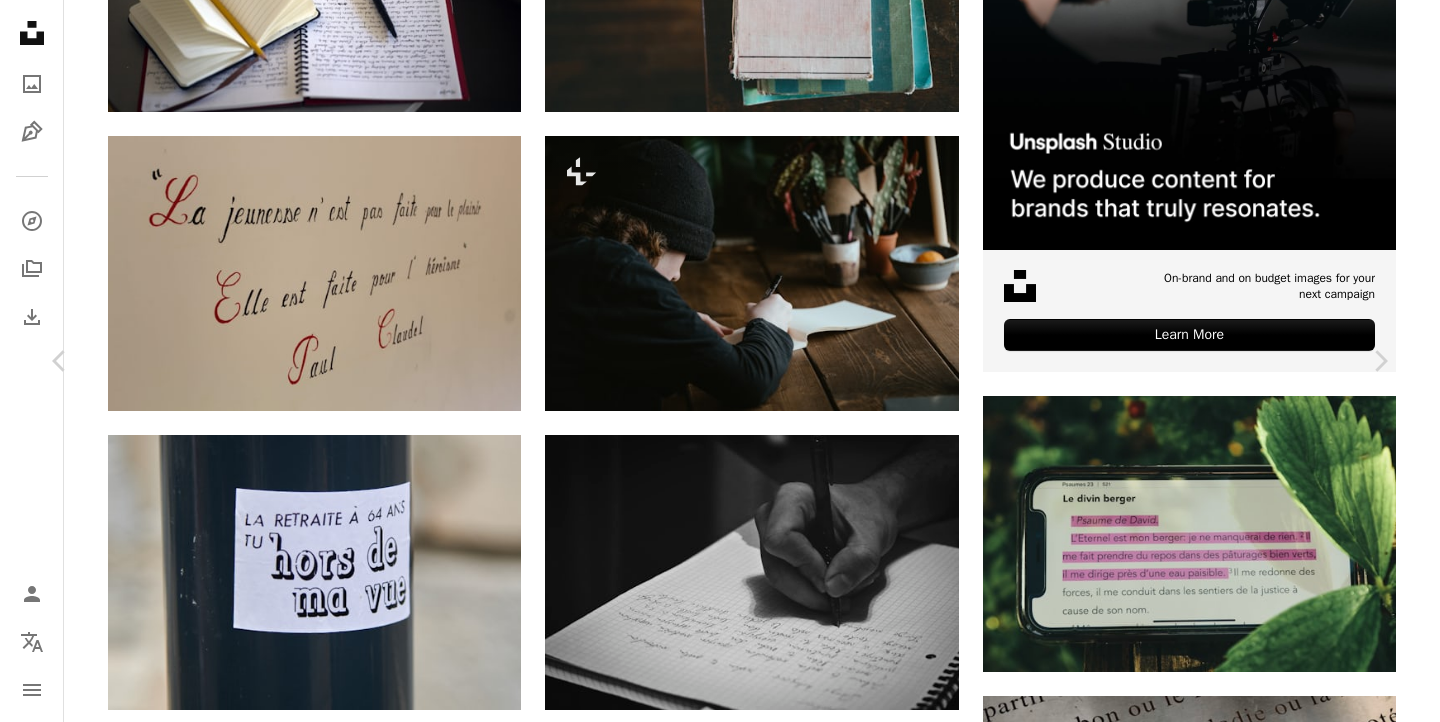 scroll, scrollTop: 7000, scrollLeft: 0, axis: vertical 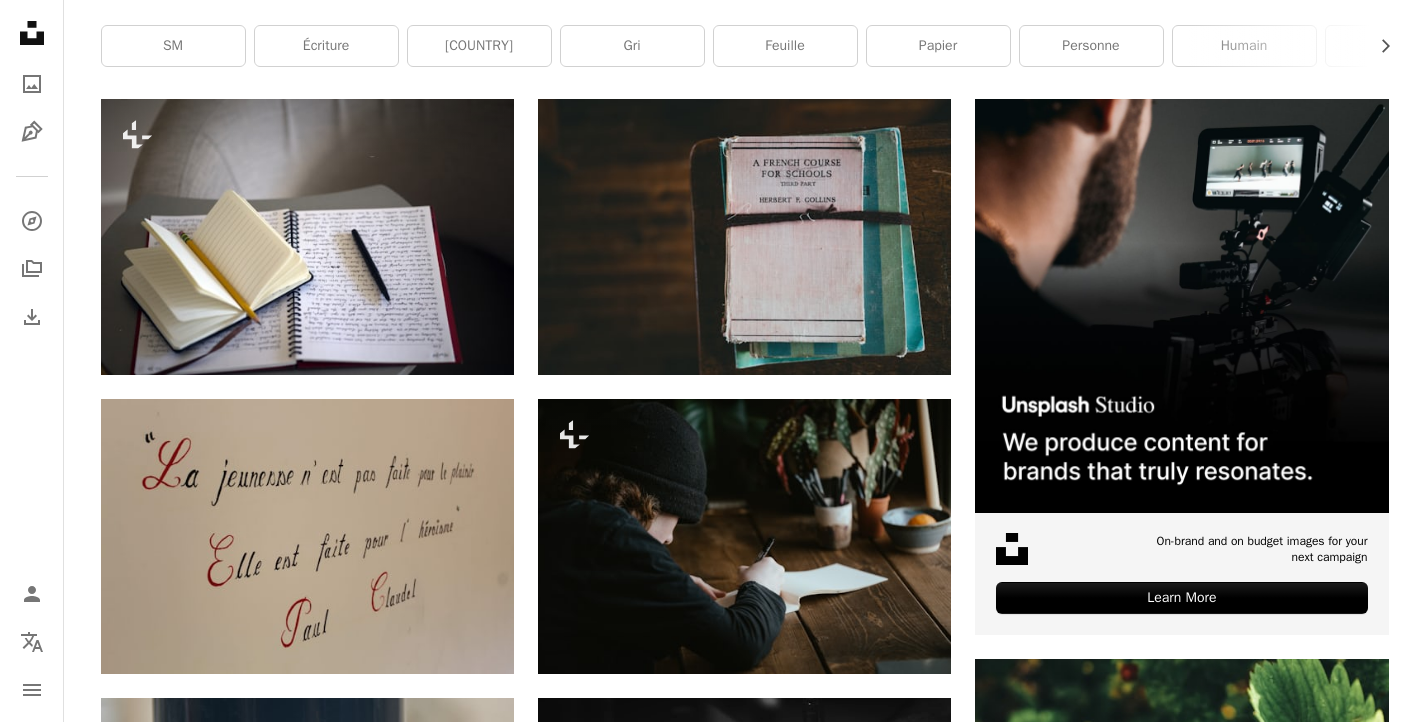 click at bounding box center (1181, 1099) 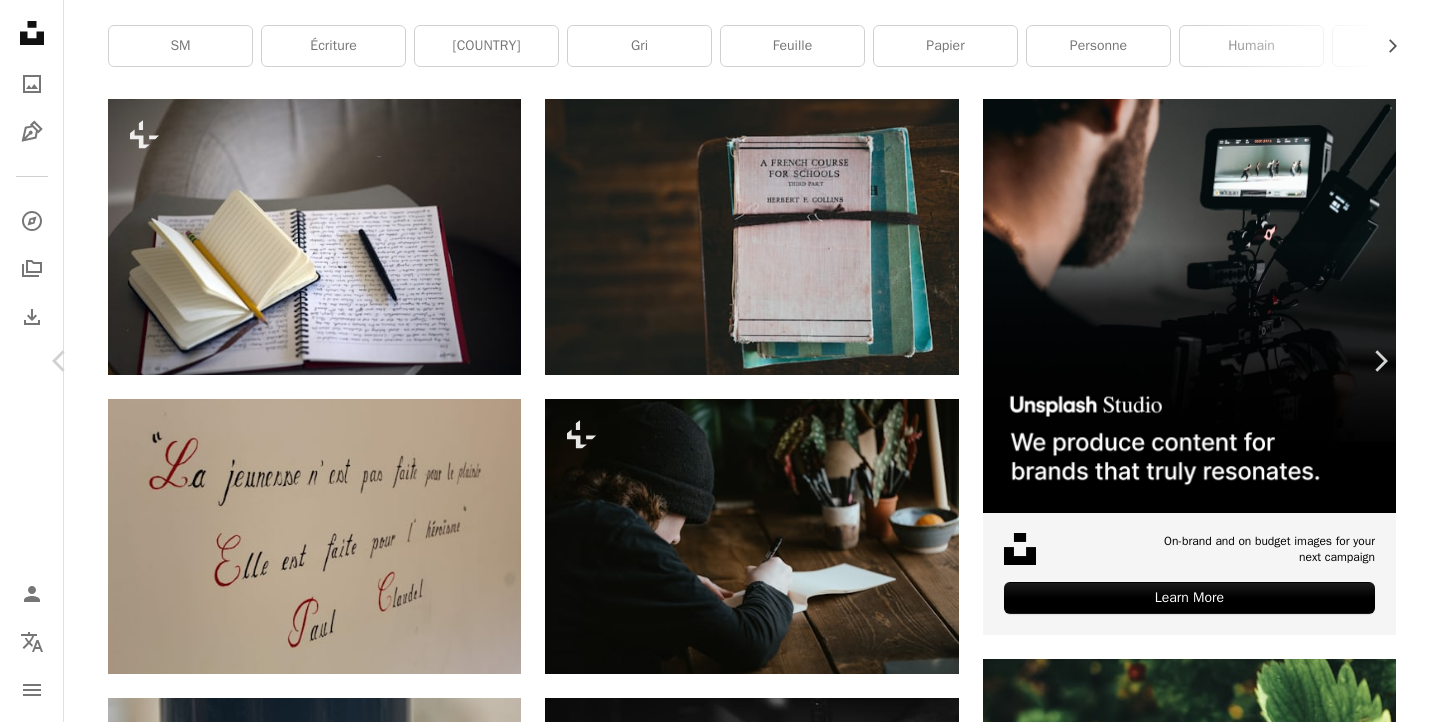 scroll, scrollTop: 8115, scrollLeft: 0, axis: vertical 